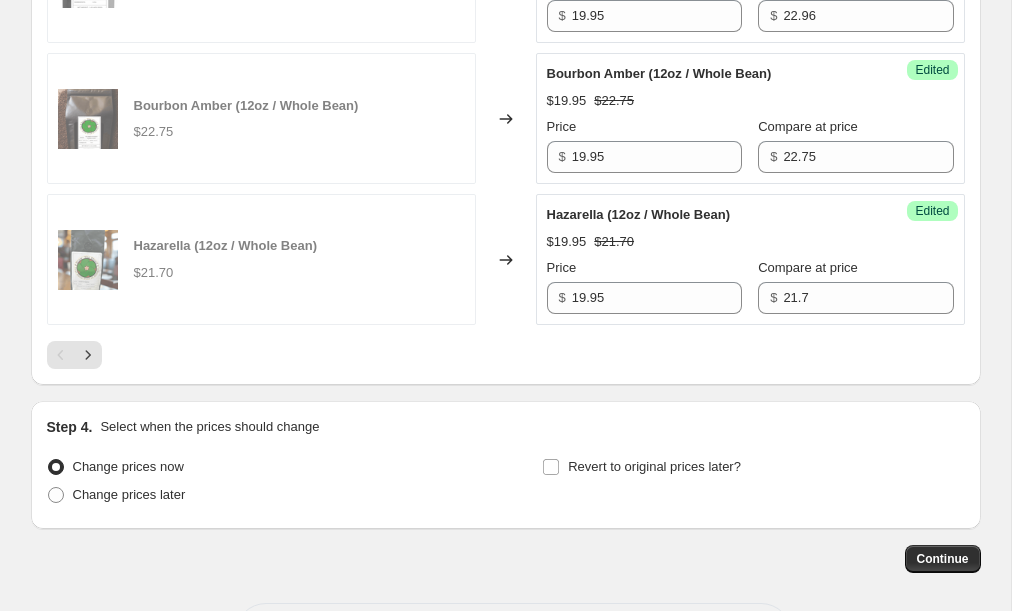 scroll, scrollTop: 3328, scrollLeft: 0, axis: vertical 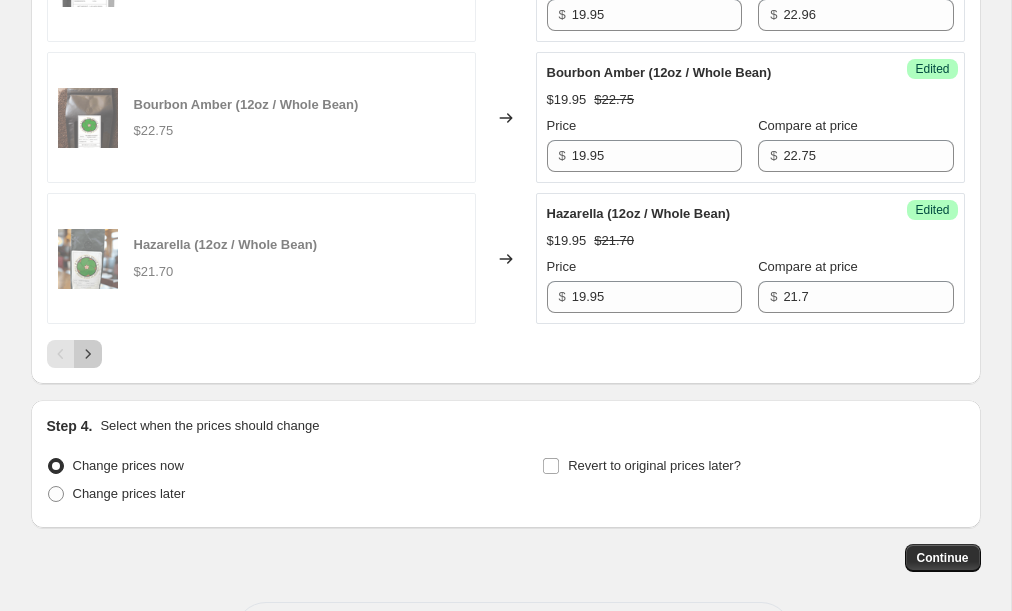 click 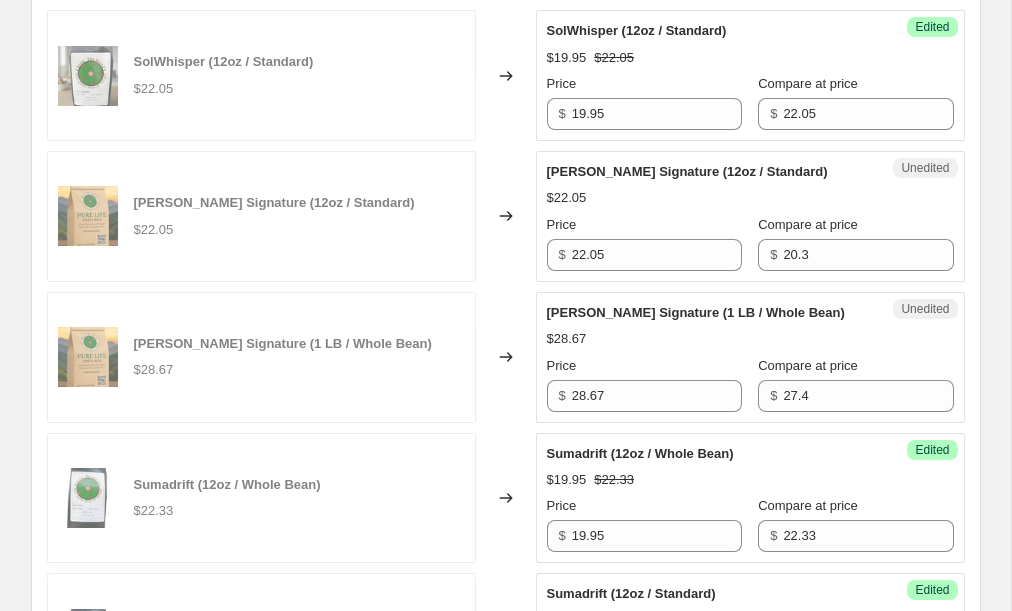 scroll, scrollTop: 2238, scrollLeft: 0, axis: vertical 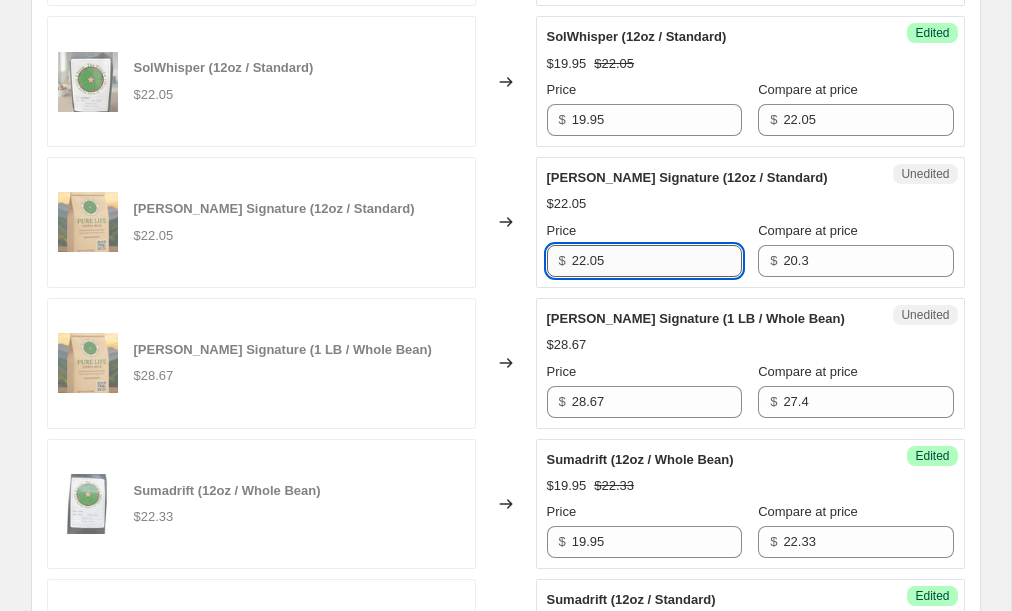 click on "22.05" at bounding box center (657, 261) 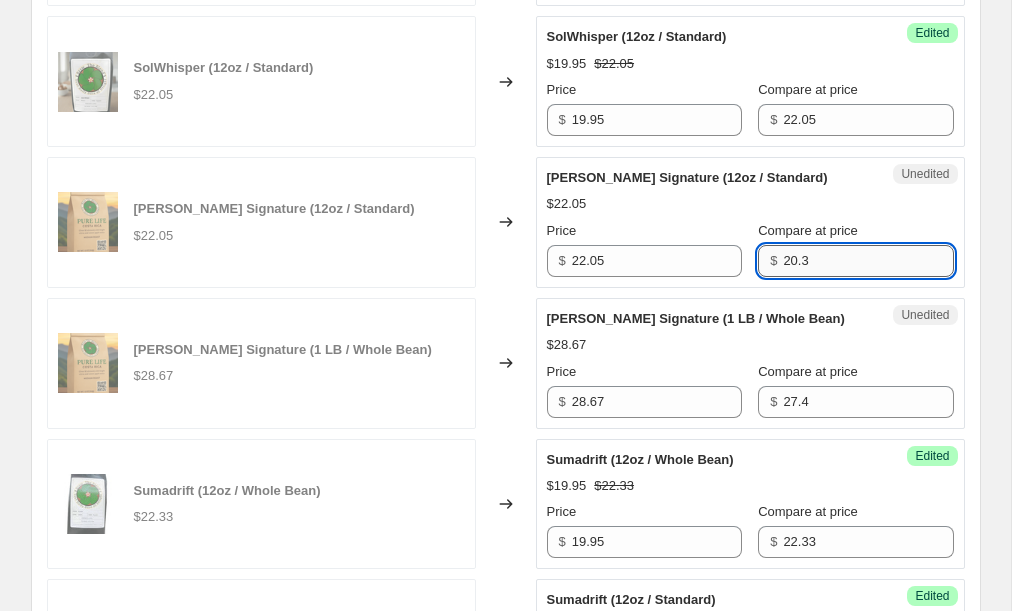 click on "20.3" at bounding box center (868, 261) 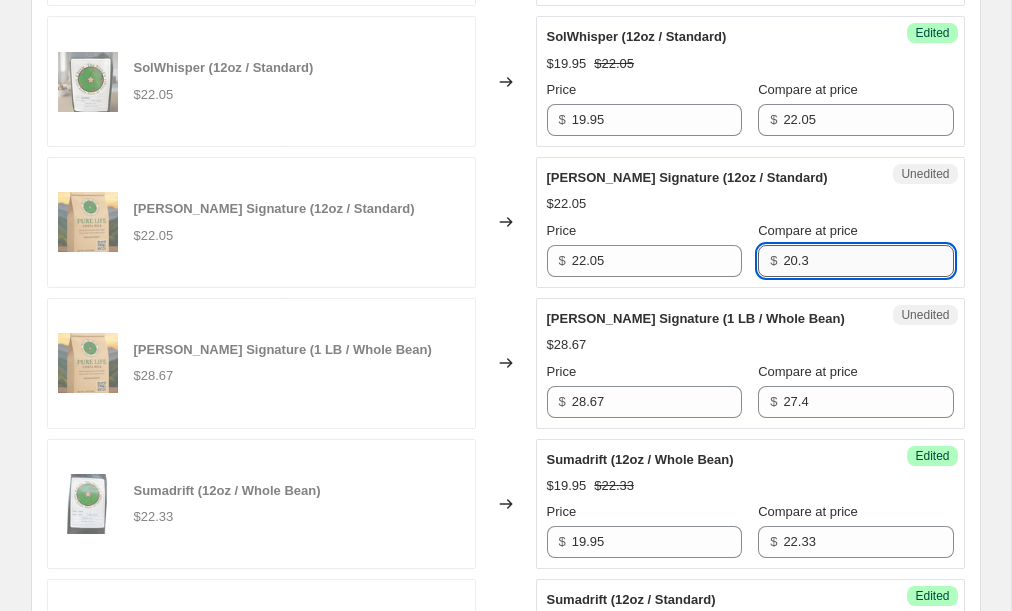 paste on "2.05" 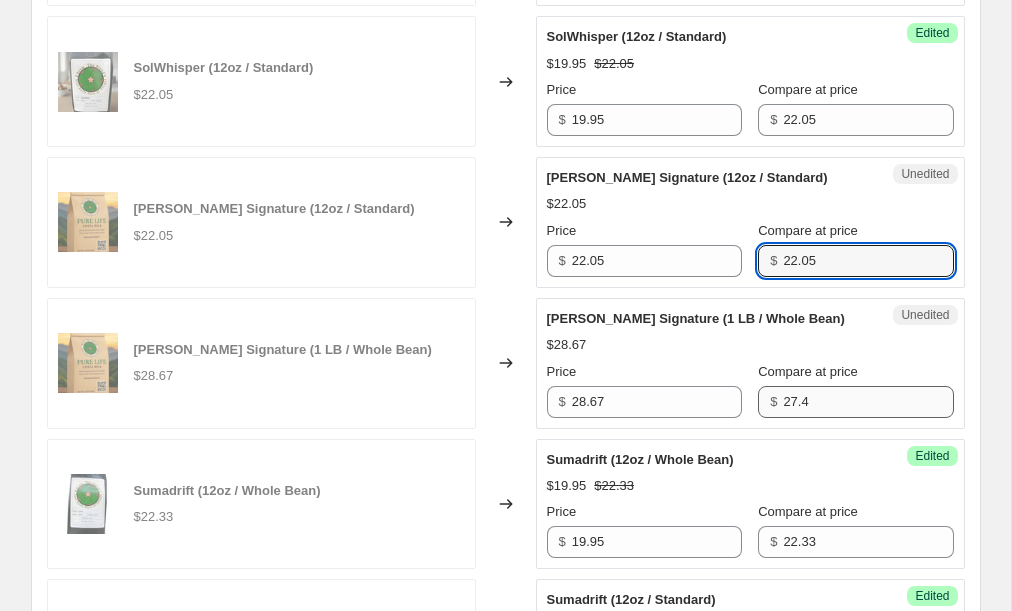 type on "22.05" 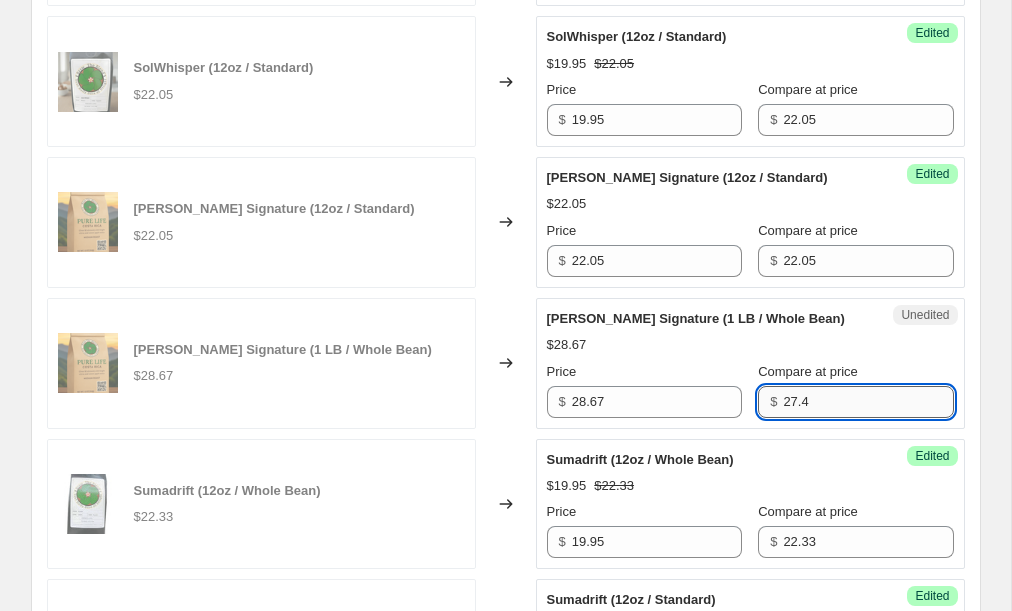 click on "27.4" at bounding box center [868, 402] 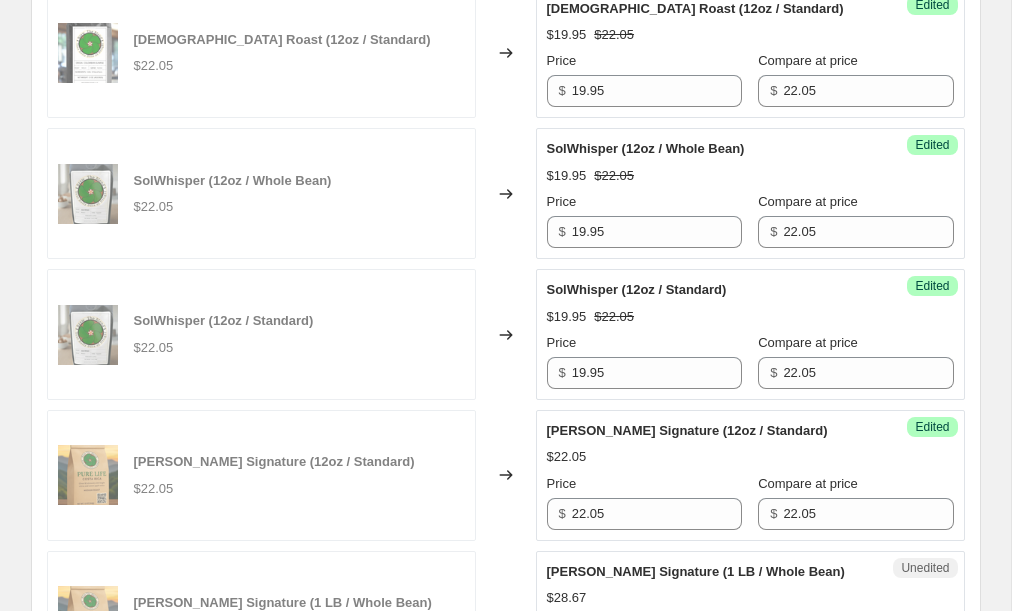 scroll, scrollTop: 1986, scrollLeft: 0, axis: vertical 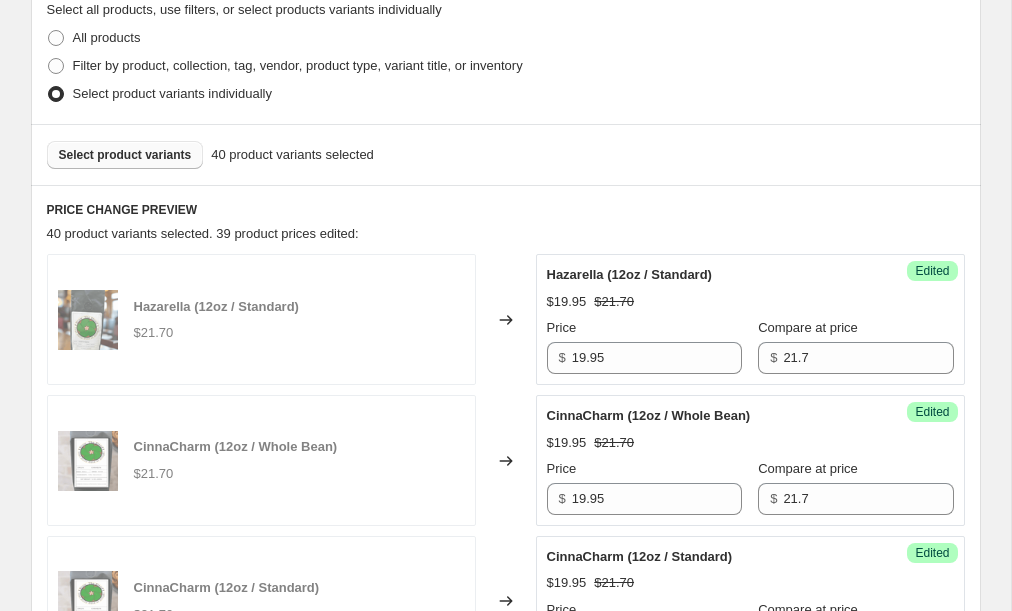 click on "Select product variants" at bounding box center [125, 155] 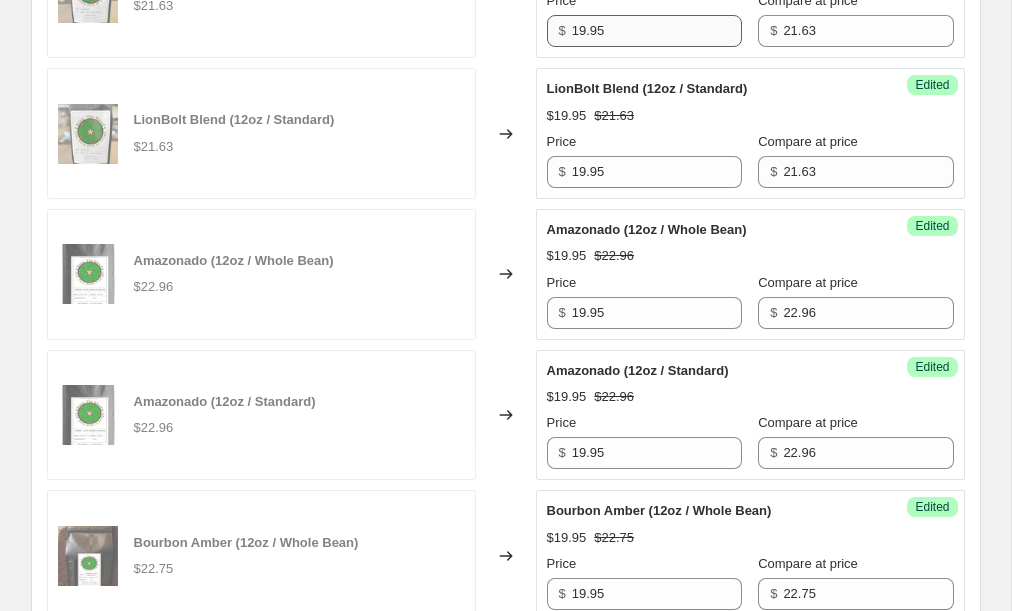 scroll, scrollTop: 2893, scrollLeft: 0, axis: vertical 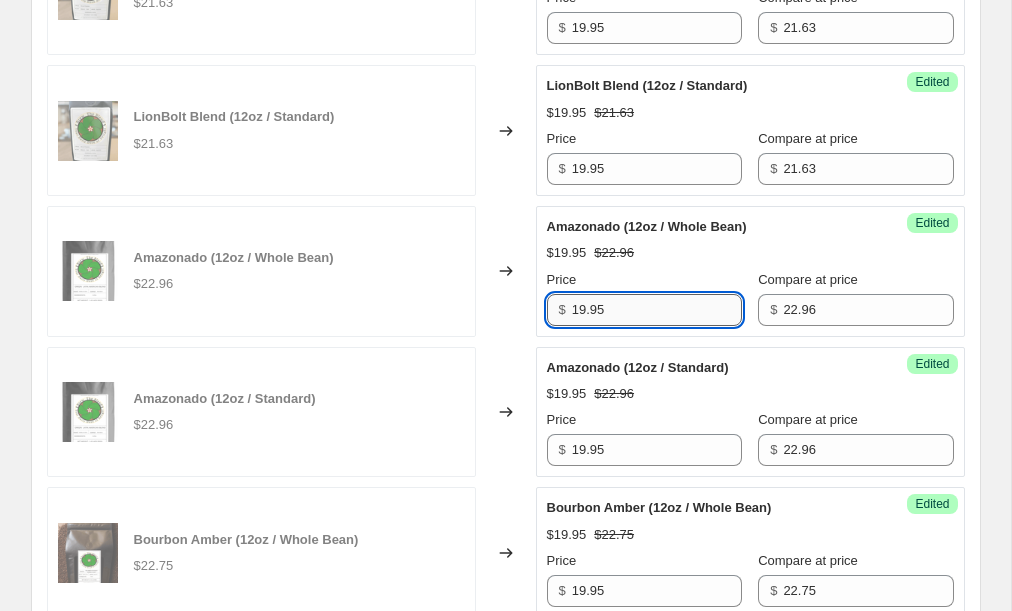 click on "19.95" at bounding box center (657, 310) 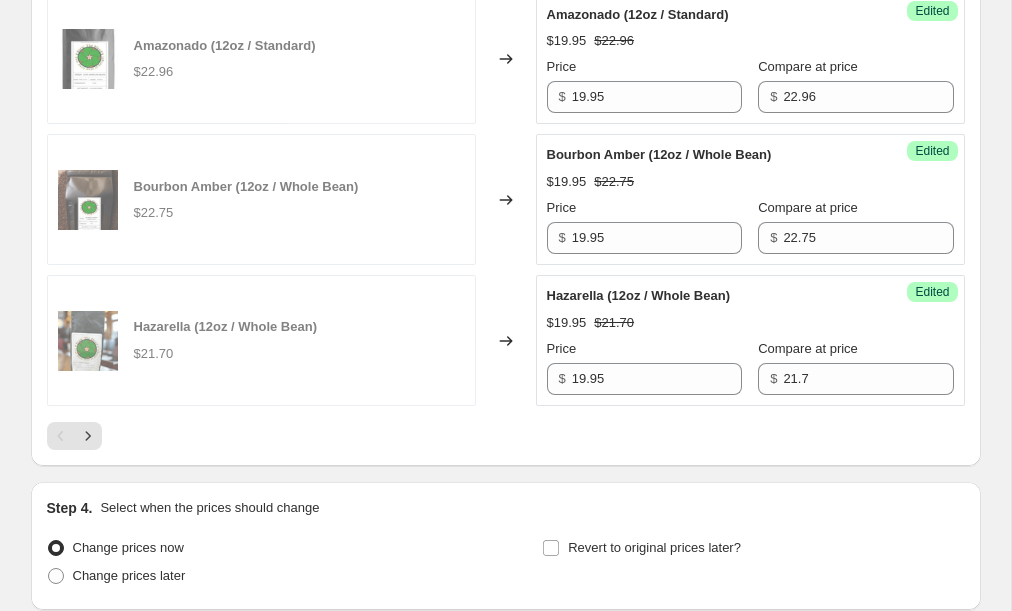 scroll, scrollTop: 3248, scrollLeft: 0, axis: vertical 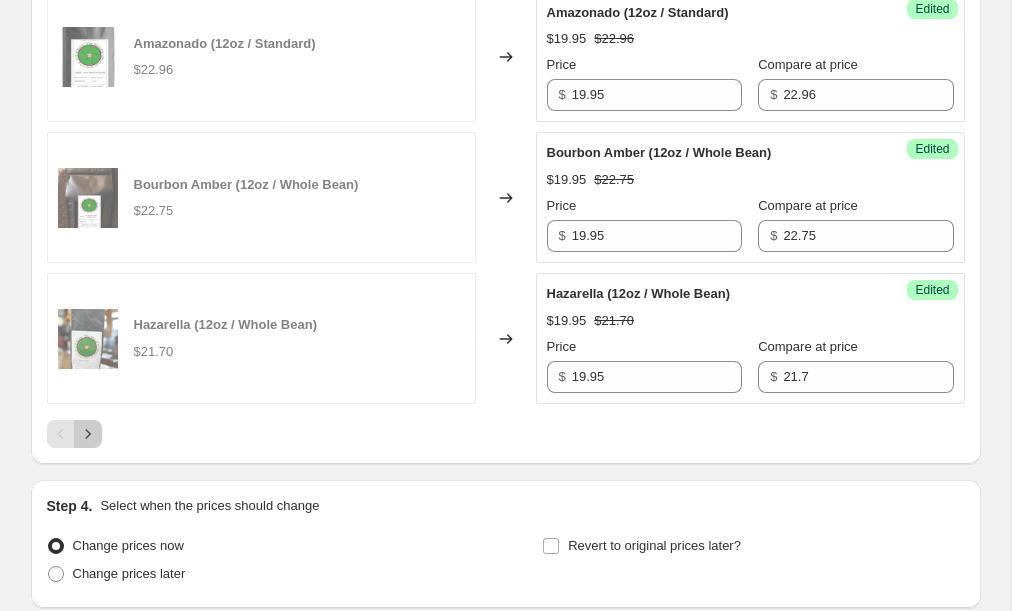 click 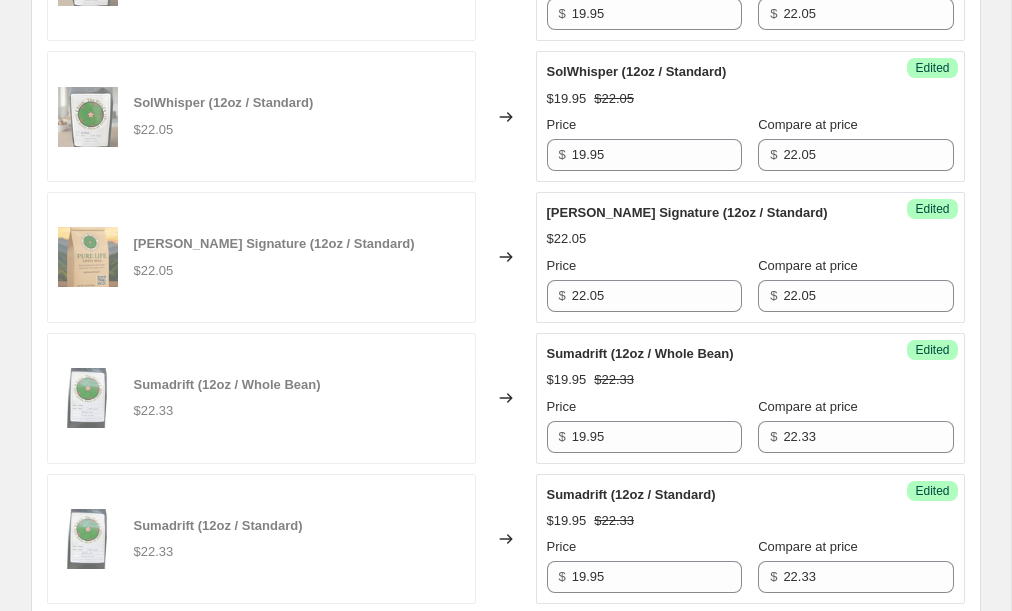 scroll, scrollTop: 2204, scrollLeft: 0, axis: vertical 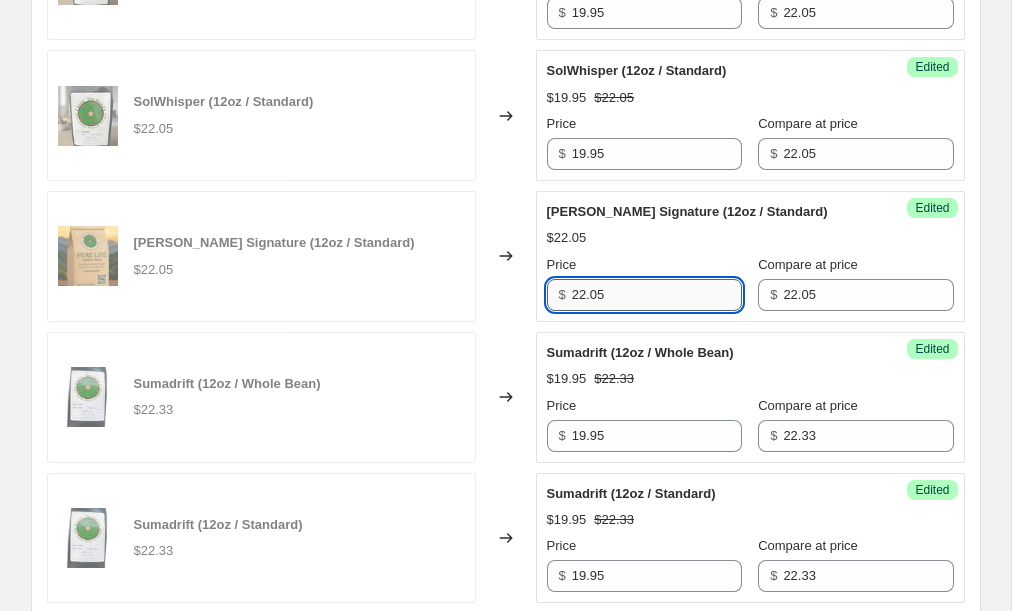 click on "22.05" at bounding box center (657, 295) 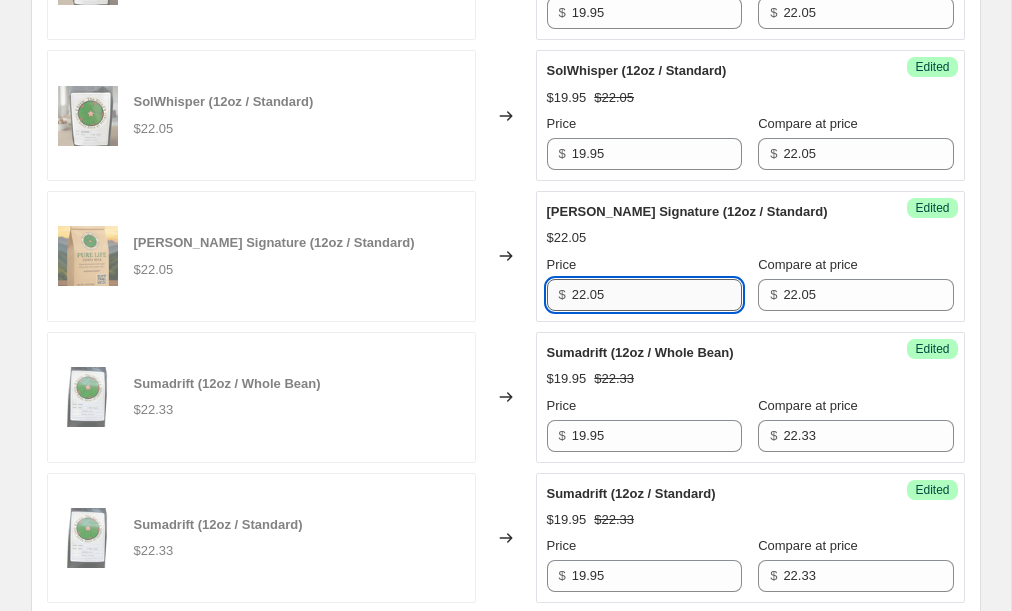 click on "22.05" at bounding box center (657, 295) 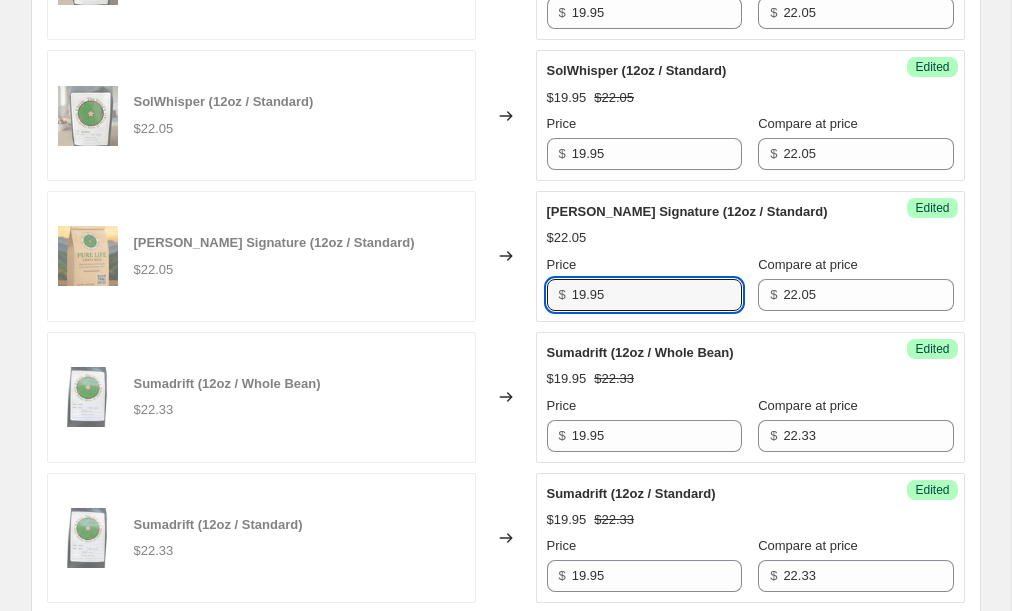 type on "19.95" 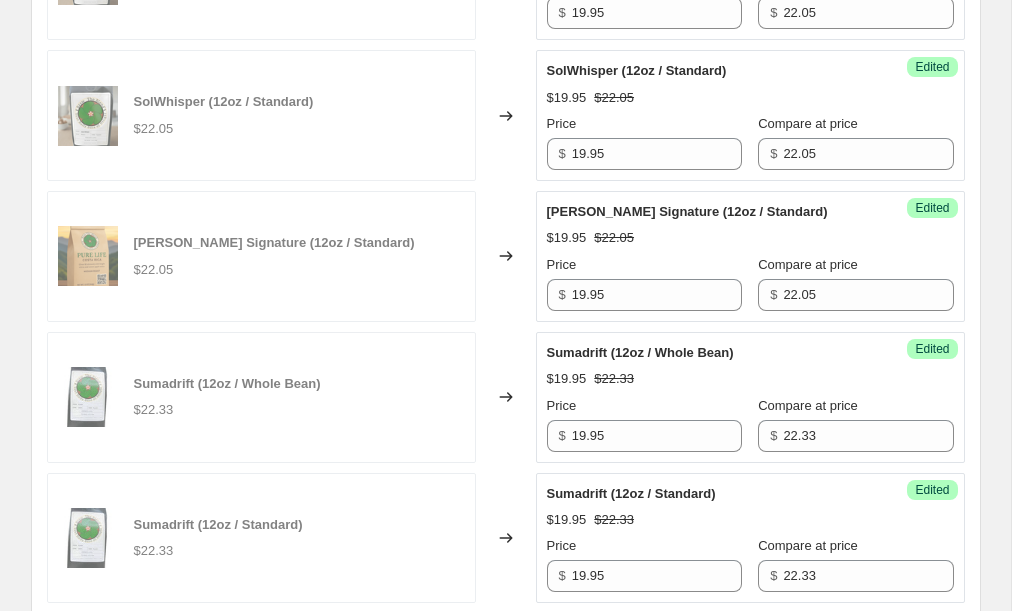 click on "$19.95 $22.05" at bounding box center (750, 238) 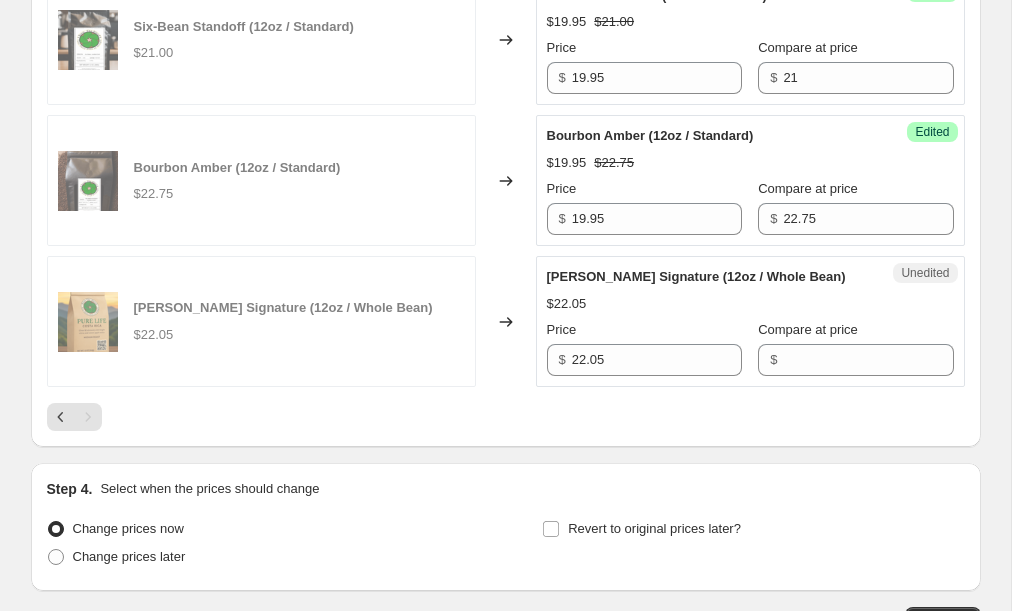 scroll, scrollTop: 3266, scrollLeft: 0, axis: vertical 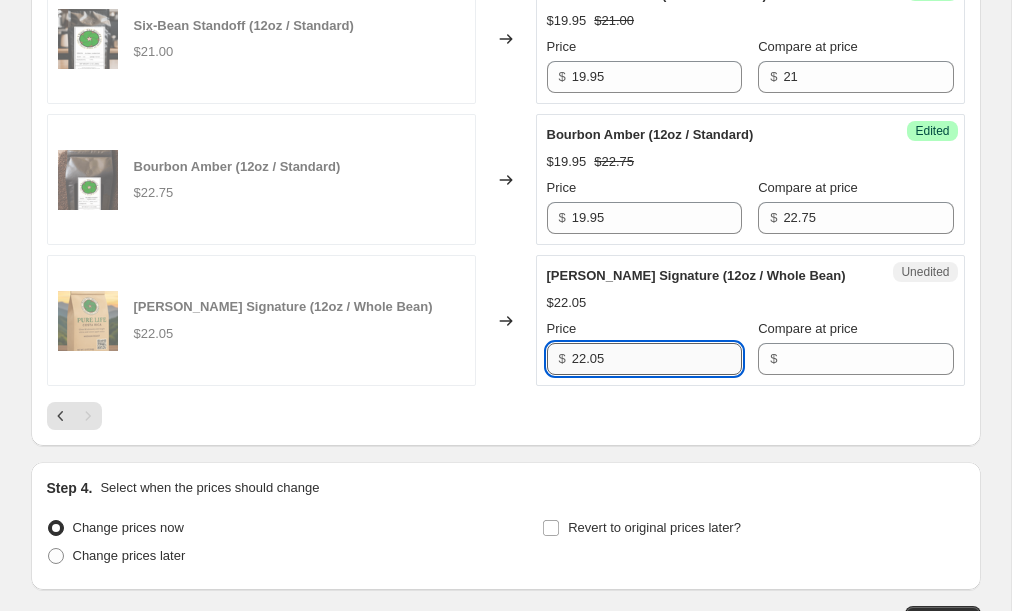 click on "22.05" at bounding box center [657, 359] 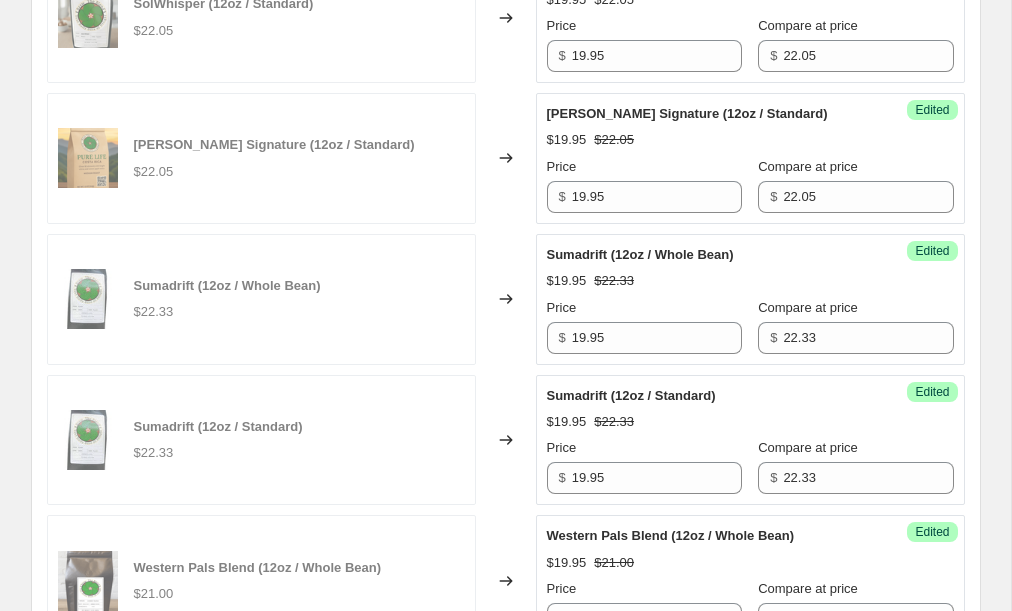 scroll, scrollTop: 2304, scrollLeft: 0, axis: vertical 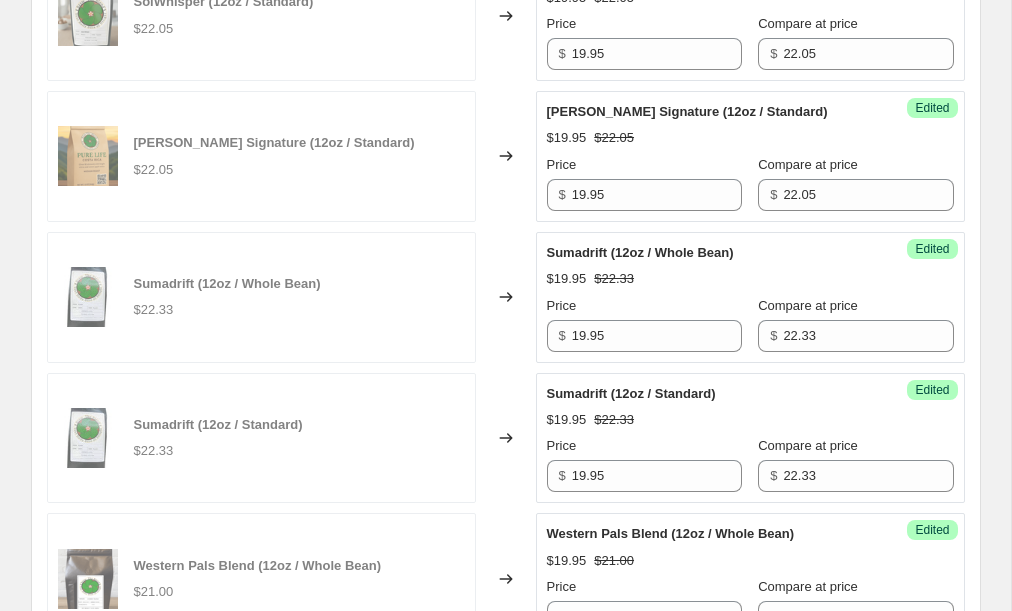 click on "$19.95 $22.05" at bounding box center (750, 138) 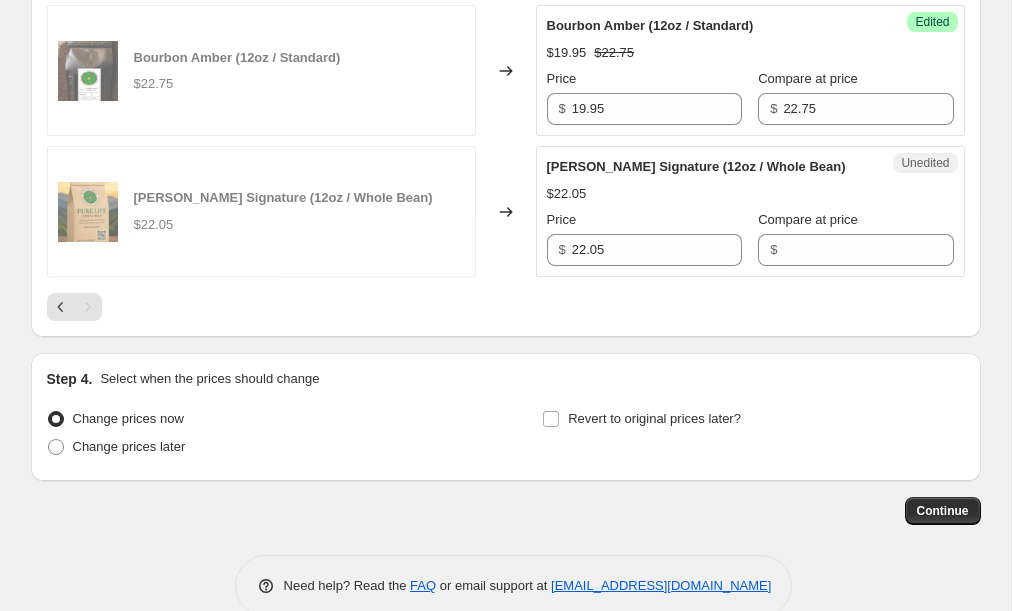 scroll, scrollTop: 3391, scrollLeft: 0, axis: vertical 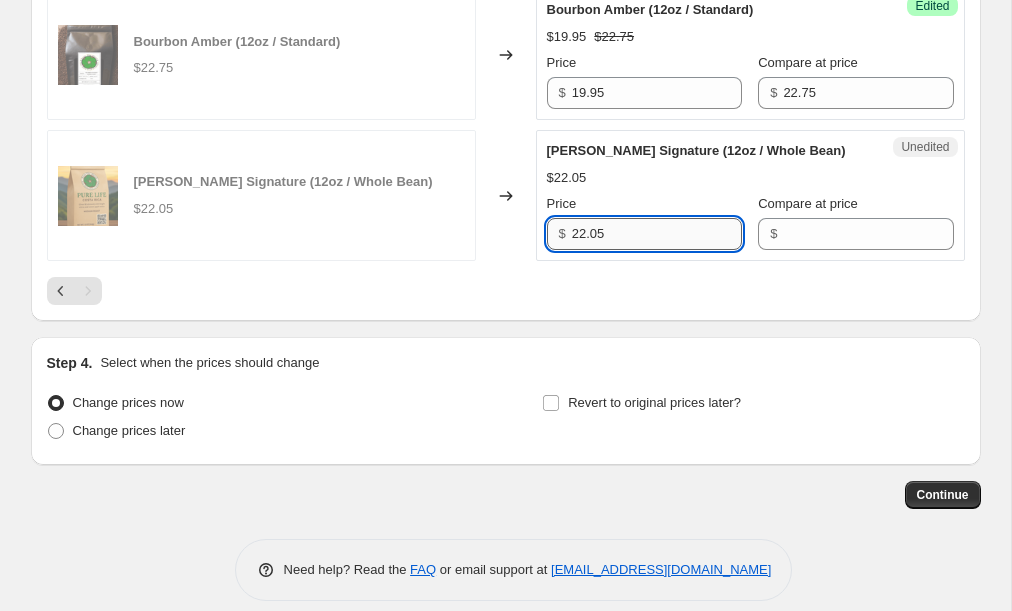 click on "22.05" at bounding box center (657, 234) 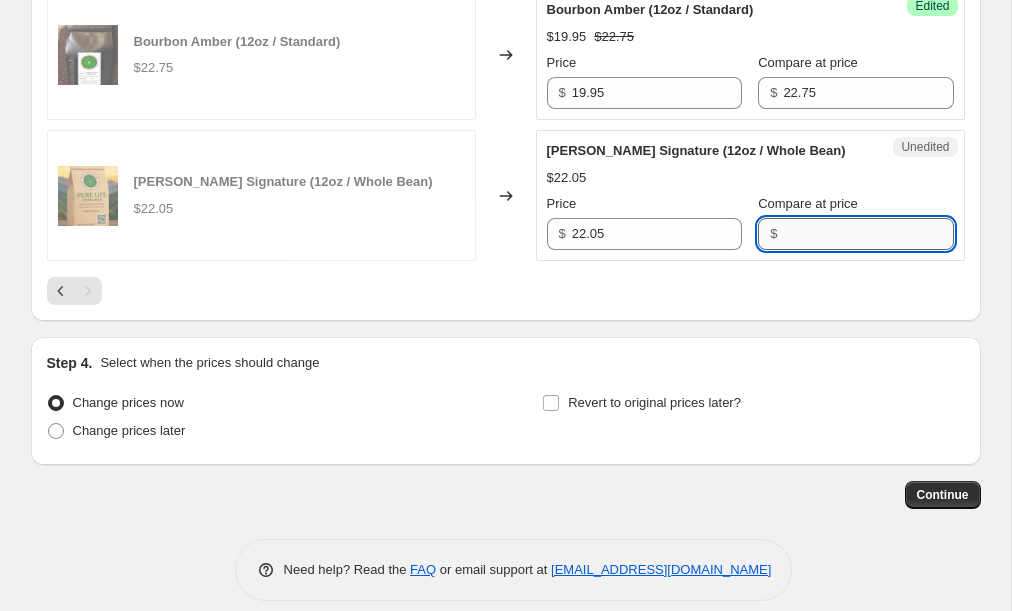click on "Compare at price" at bounding box center [868, 234] 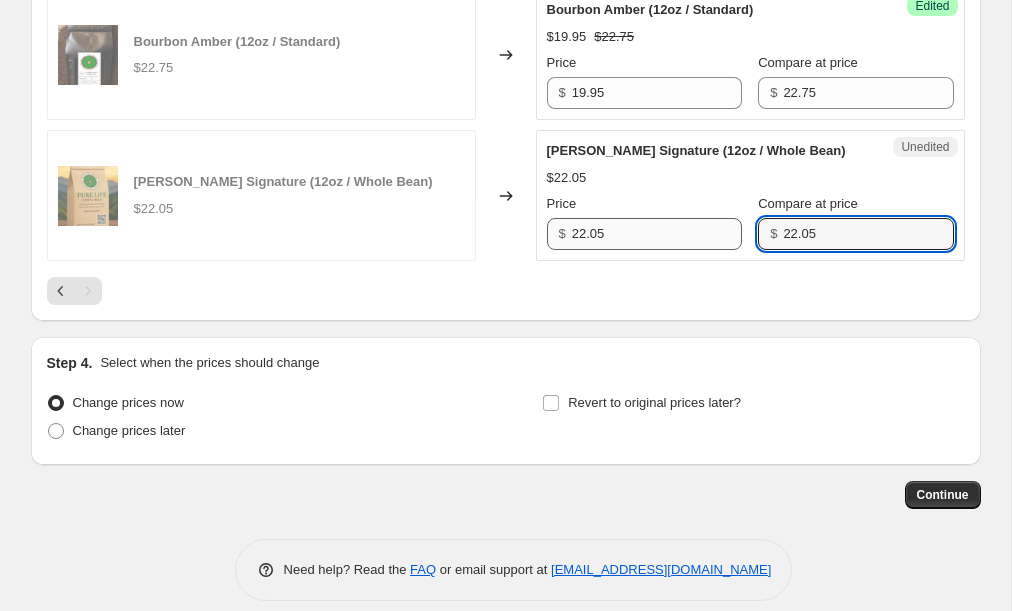 type on "22.05" 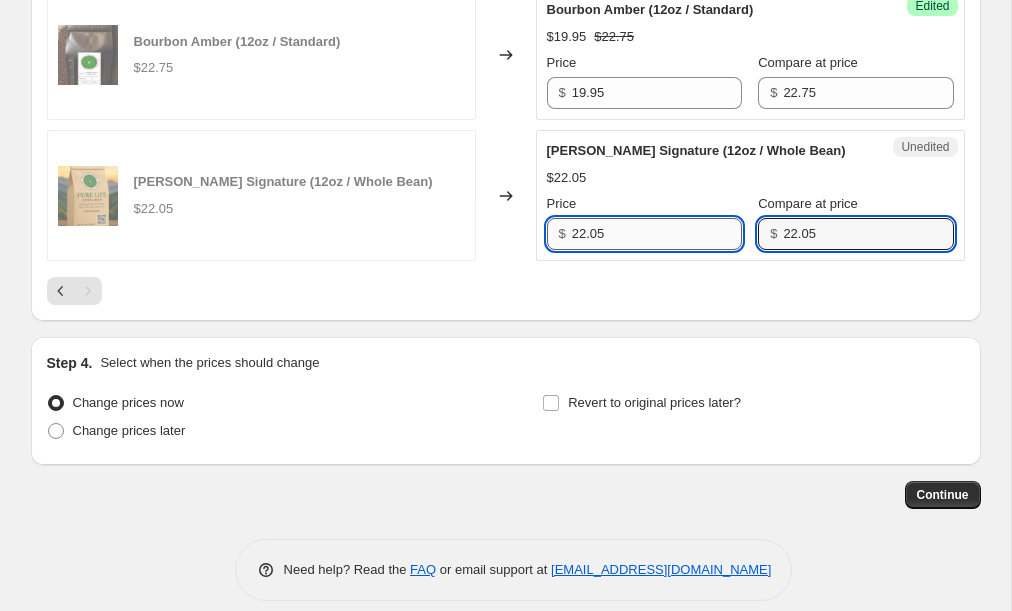 click on "22.05" at bounding box center (657, 234) 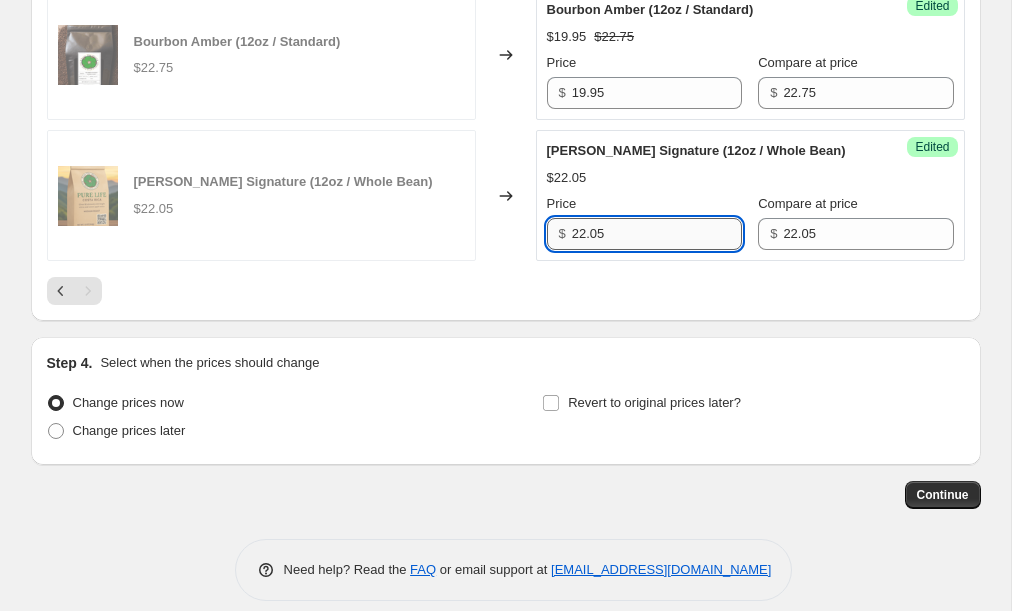 click on "22.05" at bounding box center [657, 234] 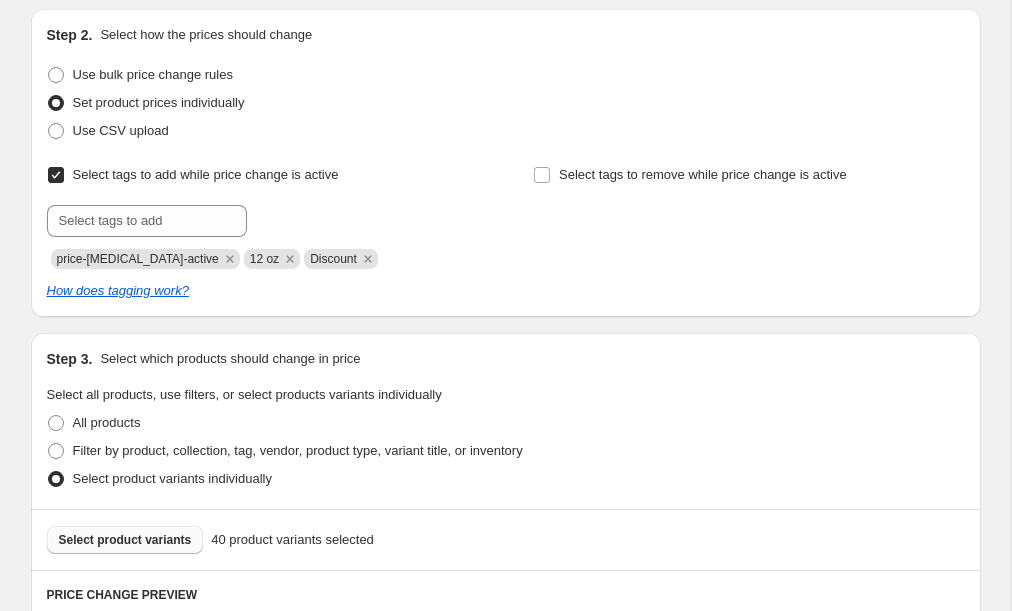 scroll, scrollTop: 0, scrollLeft: 0, axis: both 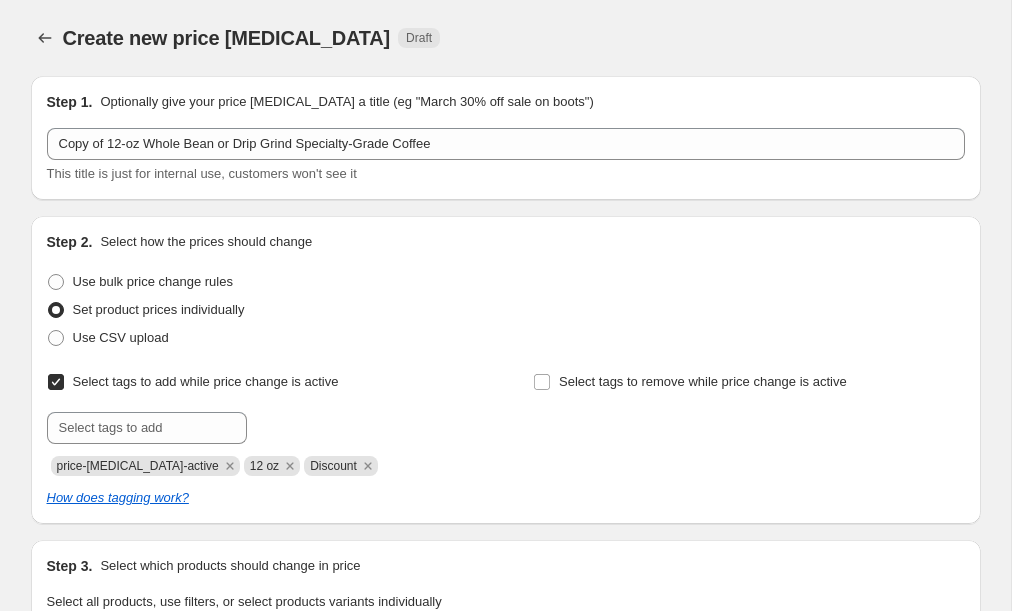 type on "19.95" 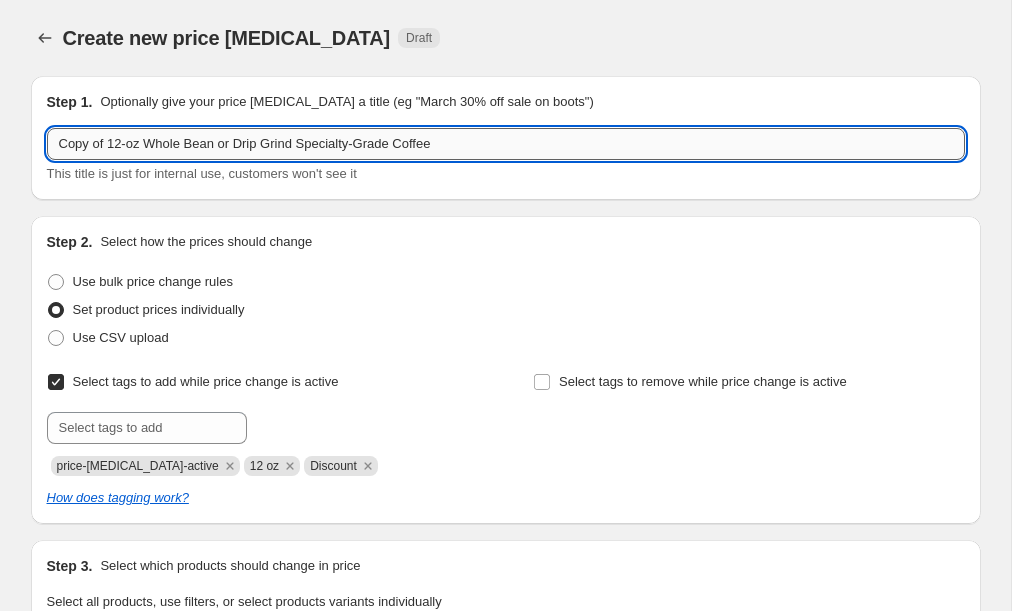 drag, startPoint x: 114, startPoint y: 143, endPoint x: 100, endPoint y: 137, distance: 15.231546 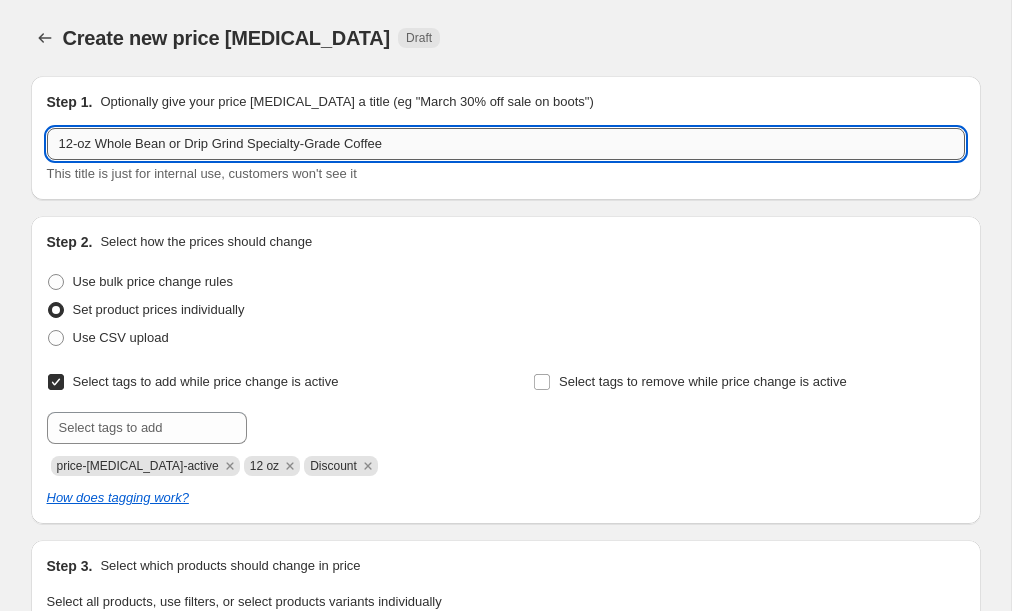 drag, startPoint x: 99, startPoint y: 145, endPoint x: 466, endPoint y: 157, distance: 367.19614 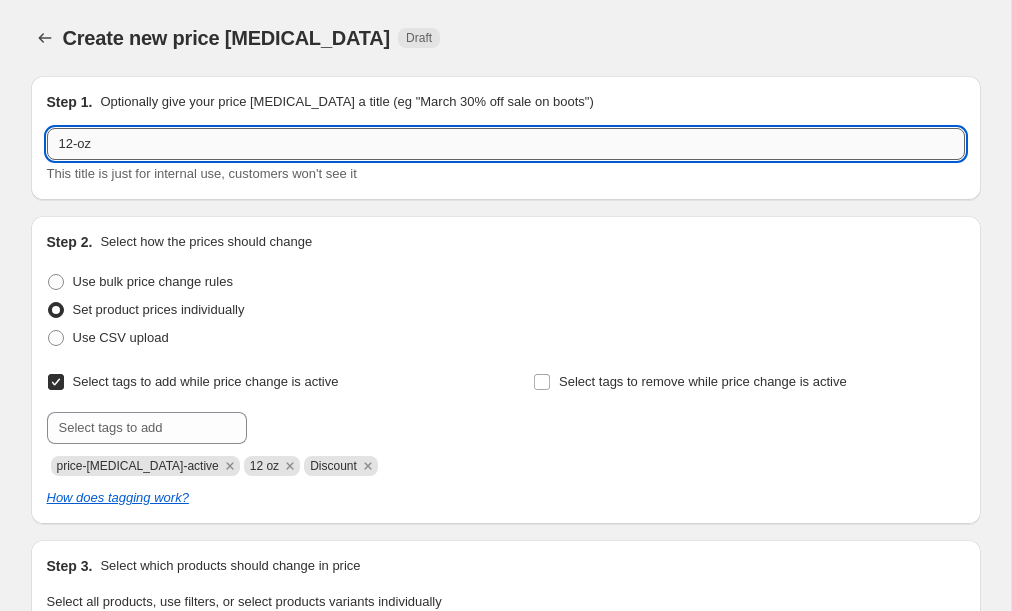 click on "12-oz" at bounding box center (506, 144) 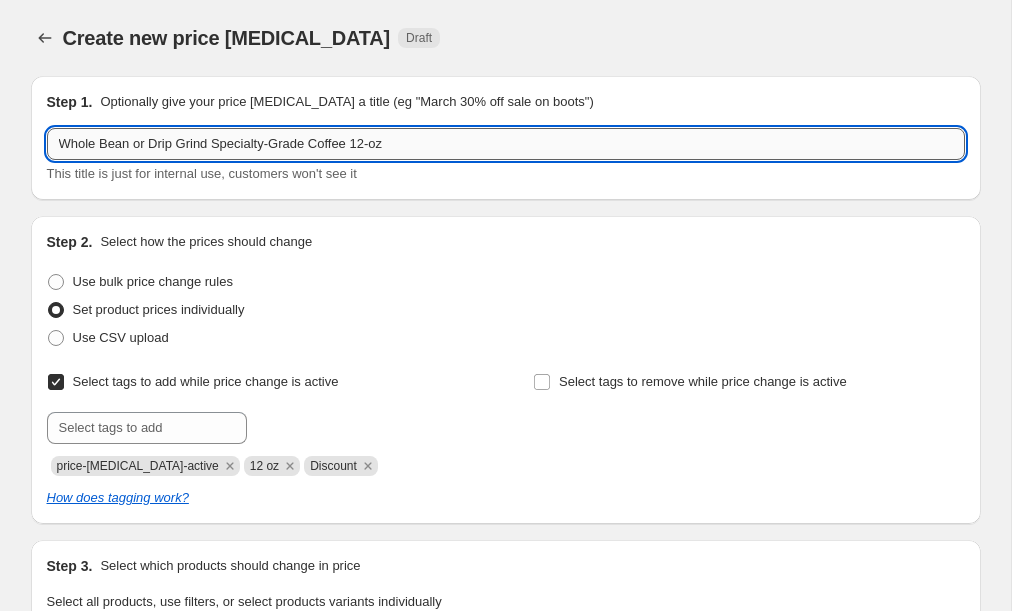 click on "Whole Bean or Drip Grind Specialty-Grade Coffee 12-oz" at bounding box center [506, 144] 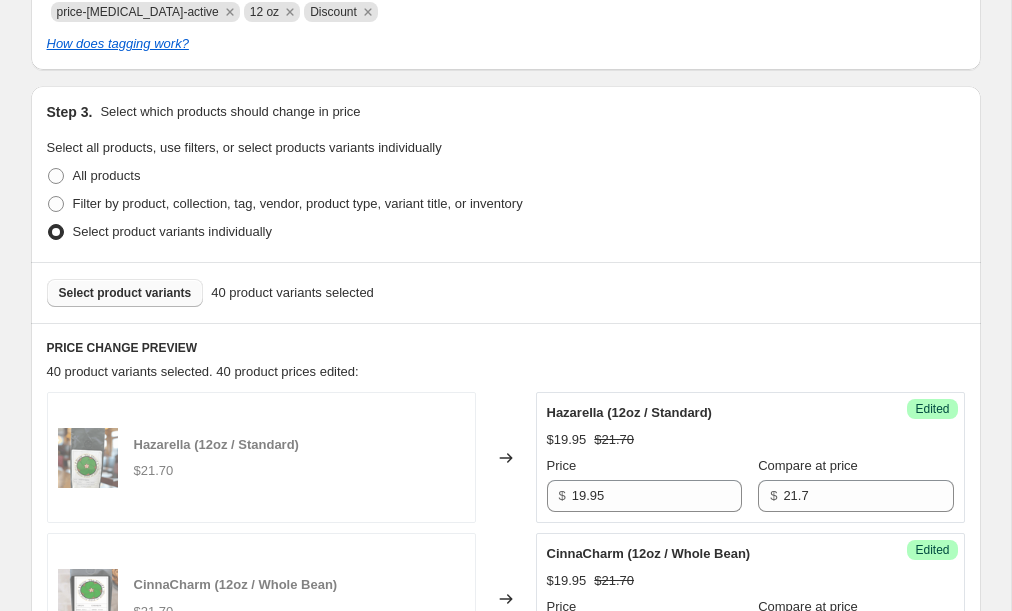scroll, scrollTop: 452, scrollLeft: 0, axis: vertical 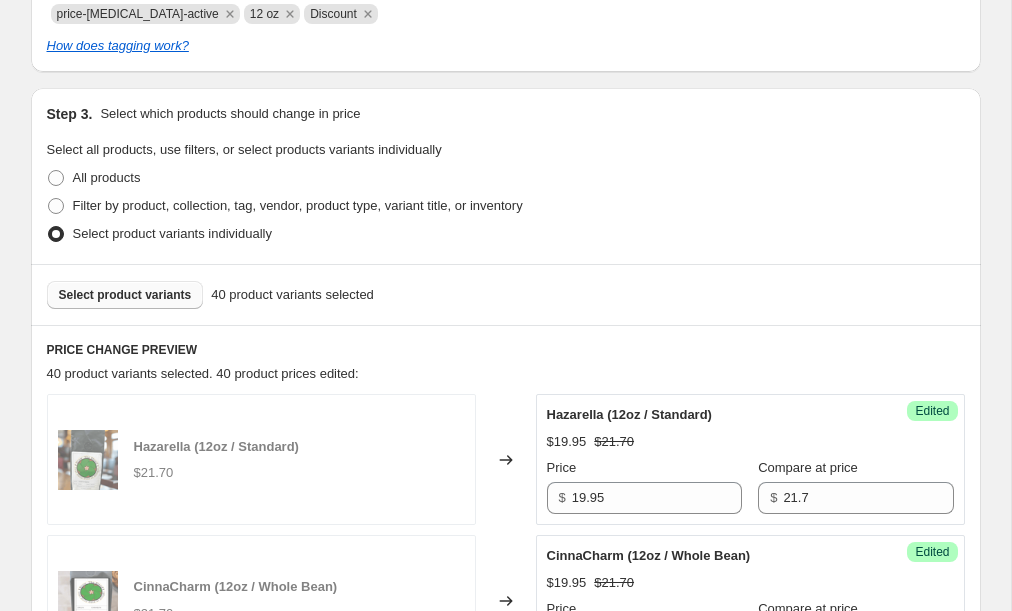 type on "Whole Bean or Drip Grind Specialty-Grade Coffee 12-oz" 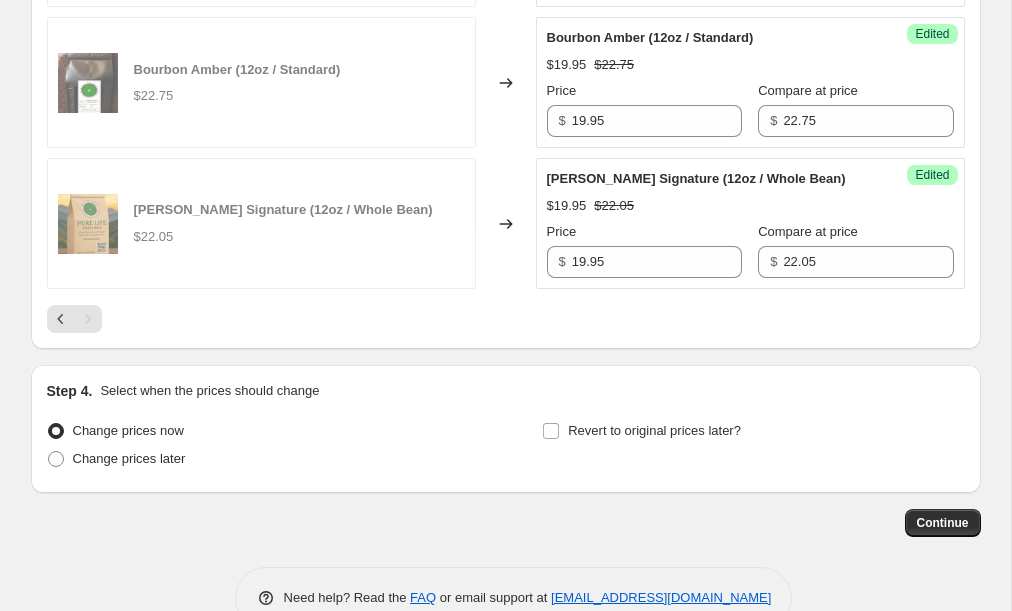 scroll, scrollTop: 3391, scrollLeft: 0, axis: vertical 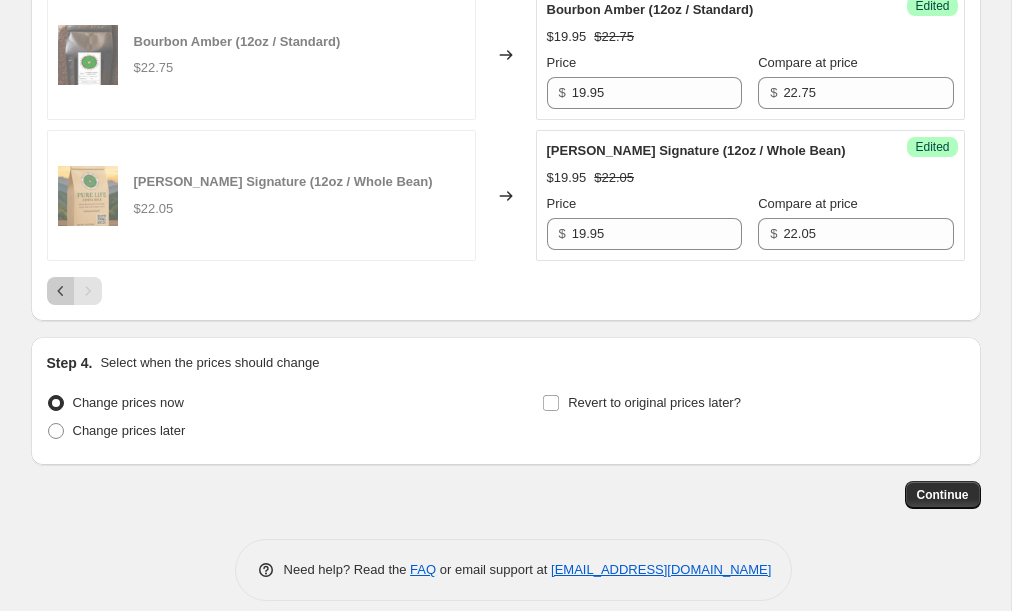 click 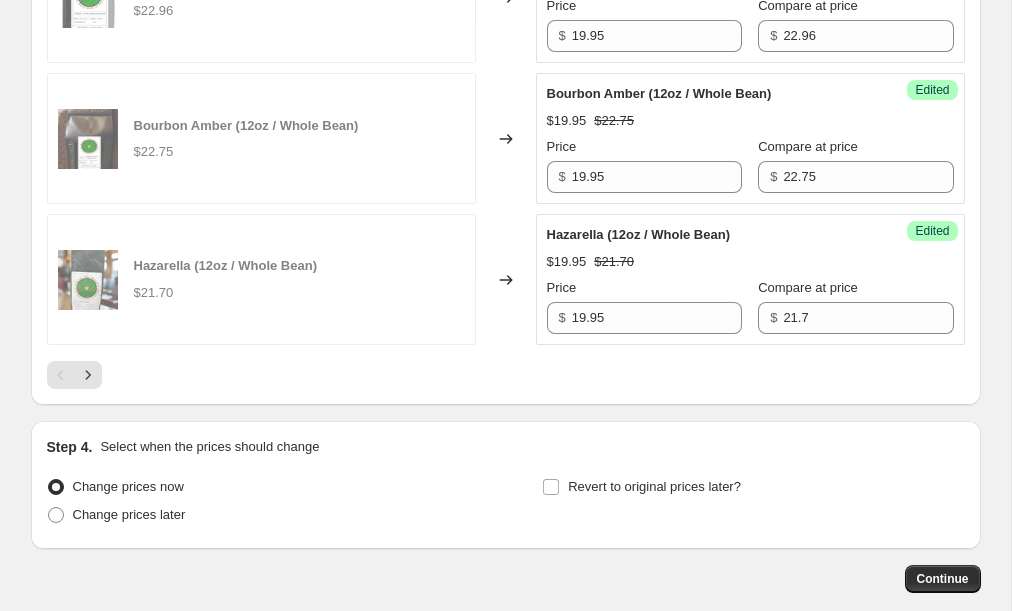 scroll, scrollTop: 3391, scrollLeft: 0, axis: vertical 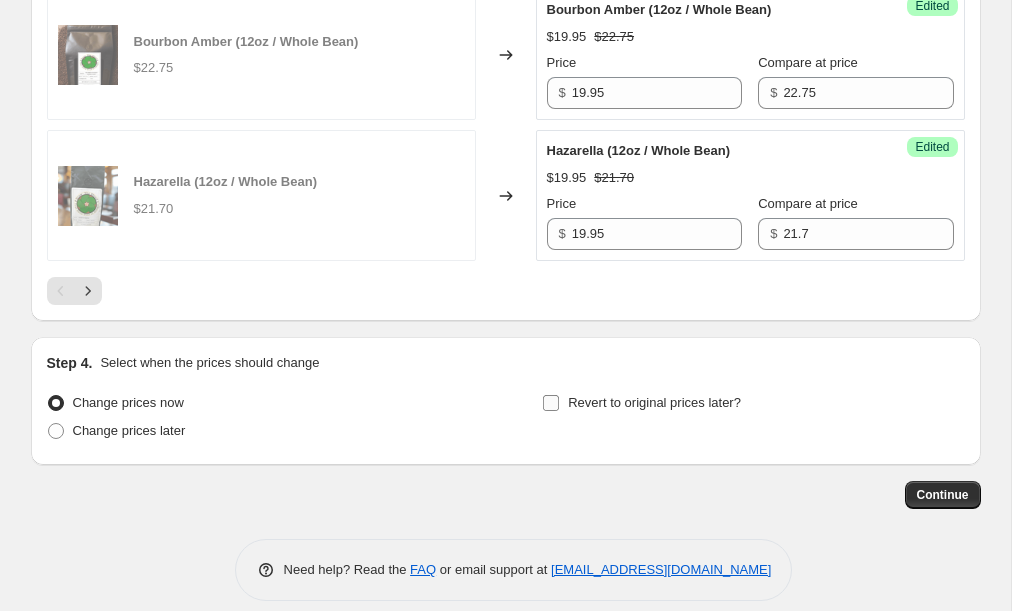 click on "Revert to original prices later?" at bounding box center (551, 403) 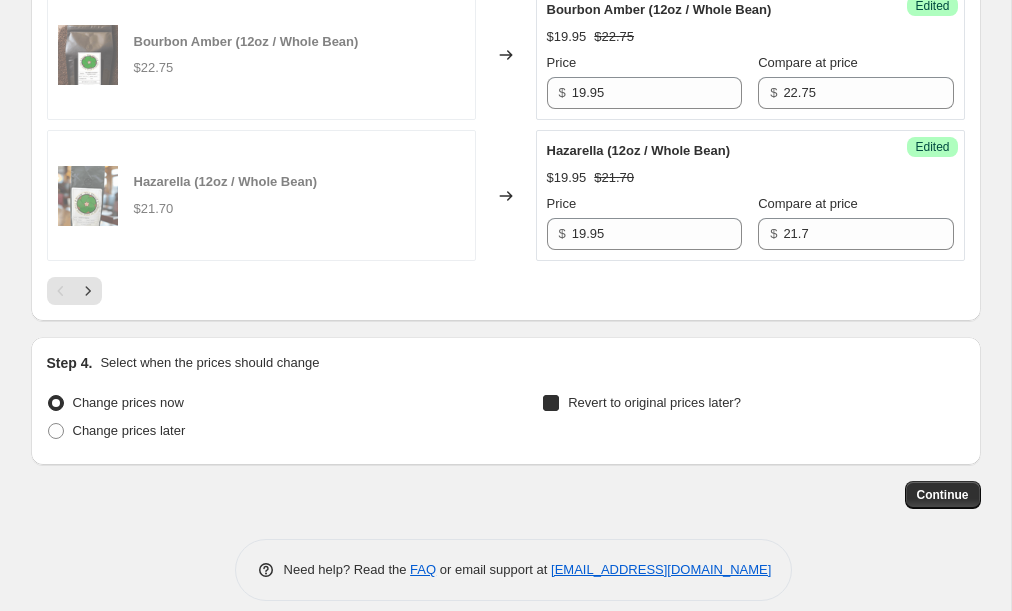 checkbox on "true" 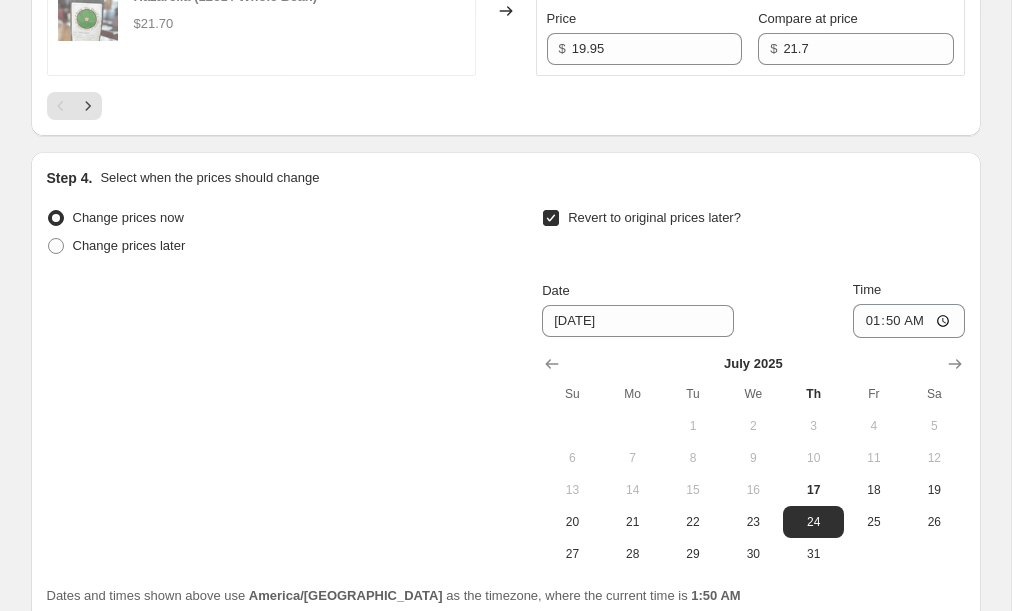 scroll, scrollTop: 3597, scrollLeft: 0, axis: vertical 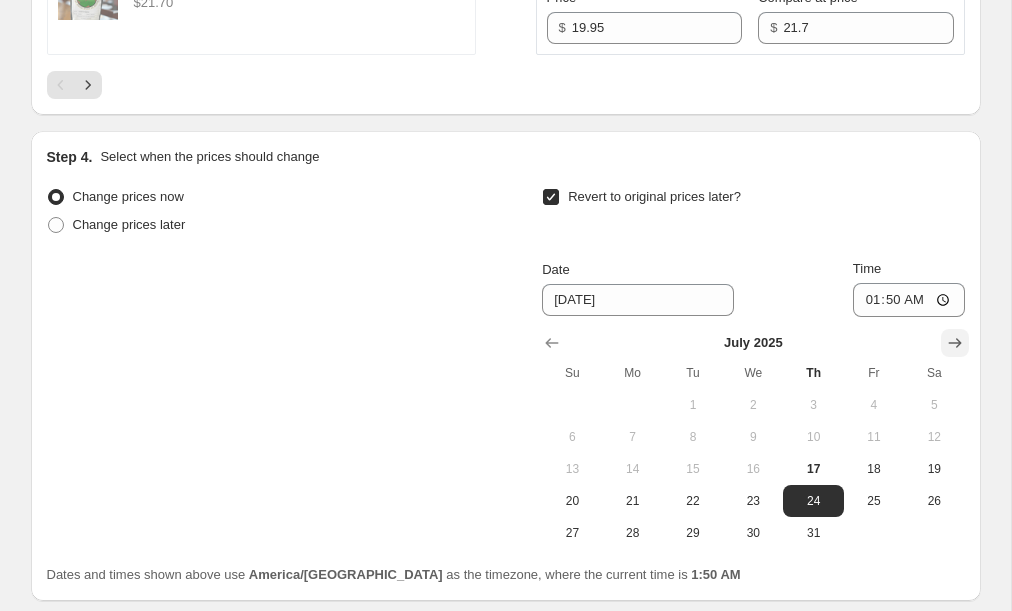 click 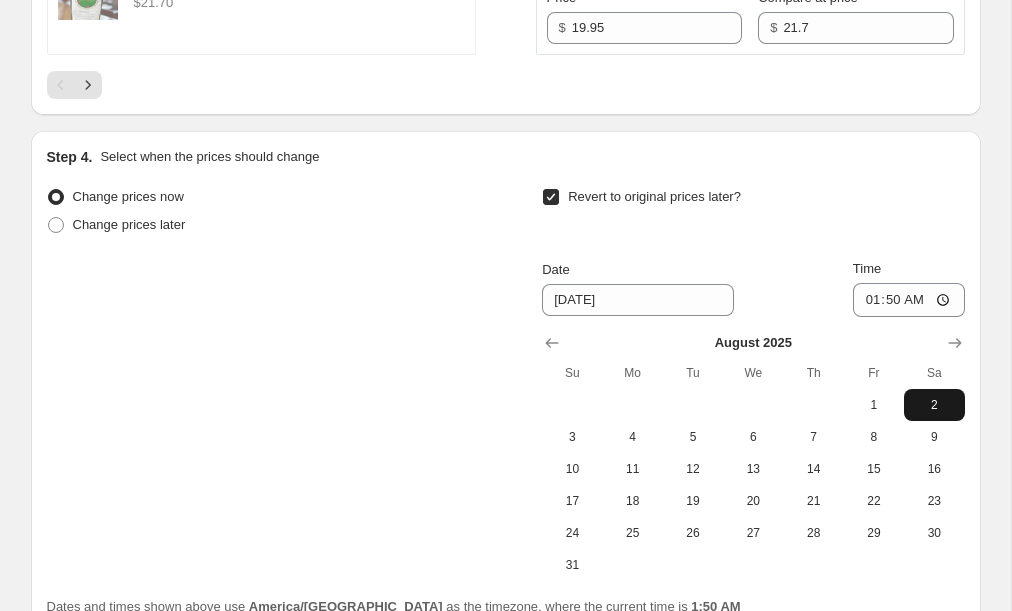 click on "2" at bounding box center (934, 405) 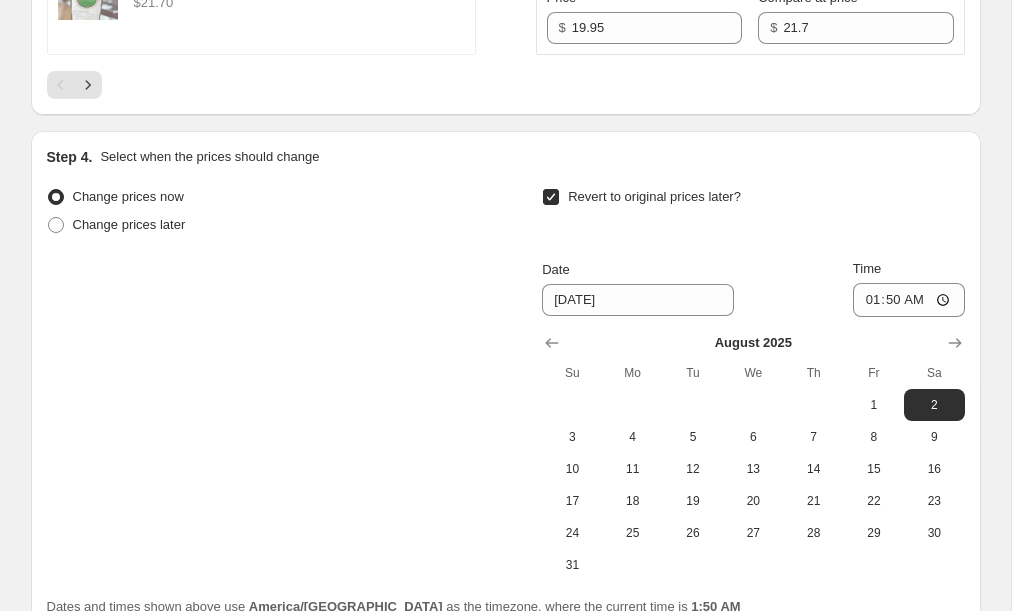 click on "Change prices now Change prices later Revert to original prices later? Date [DATE] Time 01:50 [DATE] Su Mo Tu We Th Fr Sa 1 2 3 4 5 6 7 8 9 10 11 12 13 14 15 16 17 18 19 20 21 22 23 24 25 26 27 28 29 30 31" at bounding box center (506, 382) 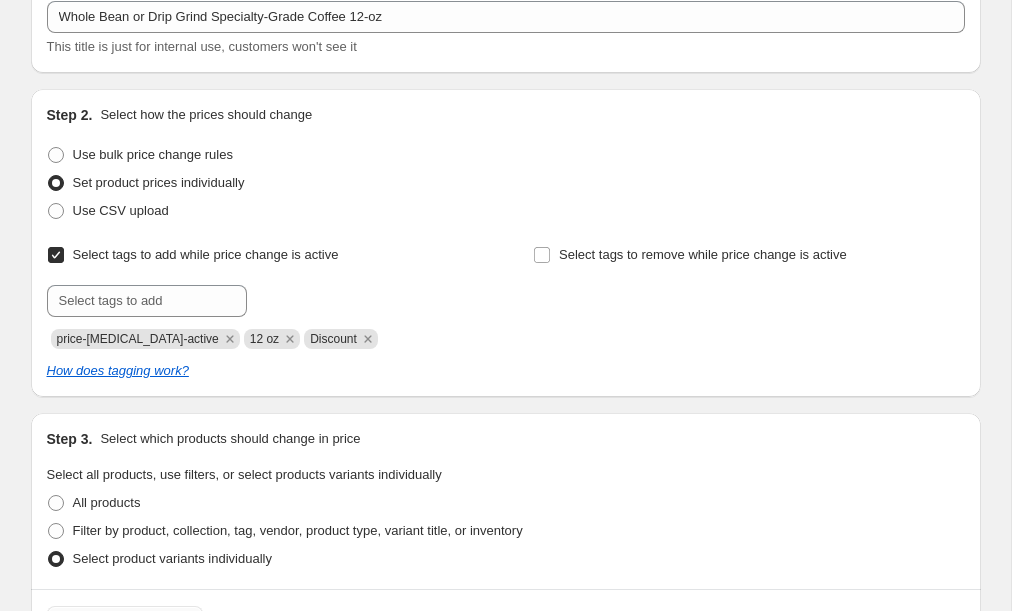scroll, scrollTop: 128, scrollLeft: 0, axis: vertical 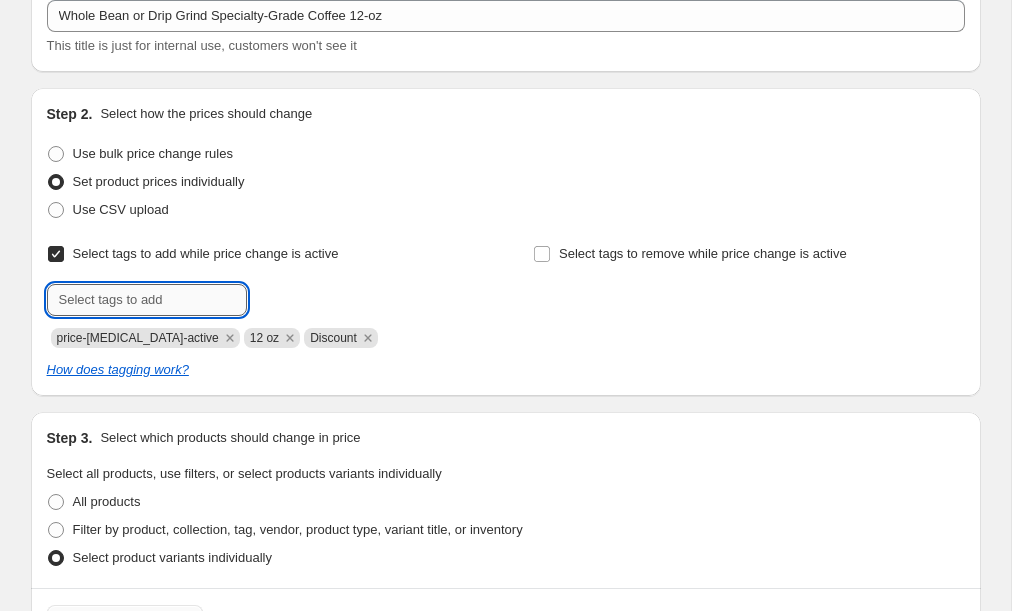 click at bounding box center (147, 300) 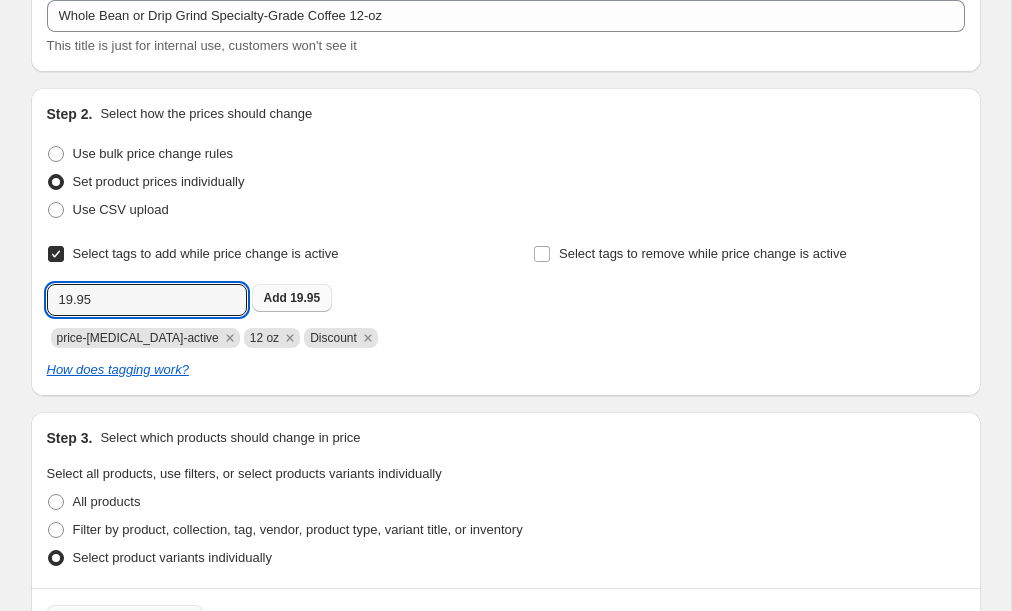 type on "19.95" 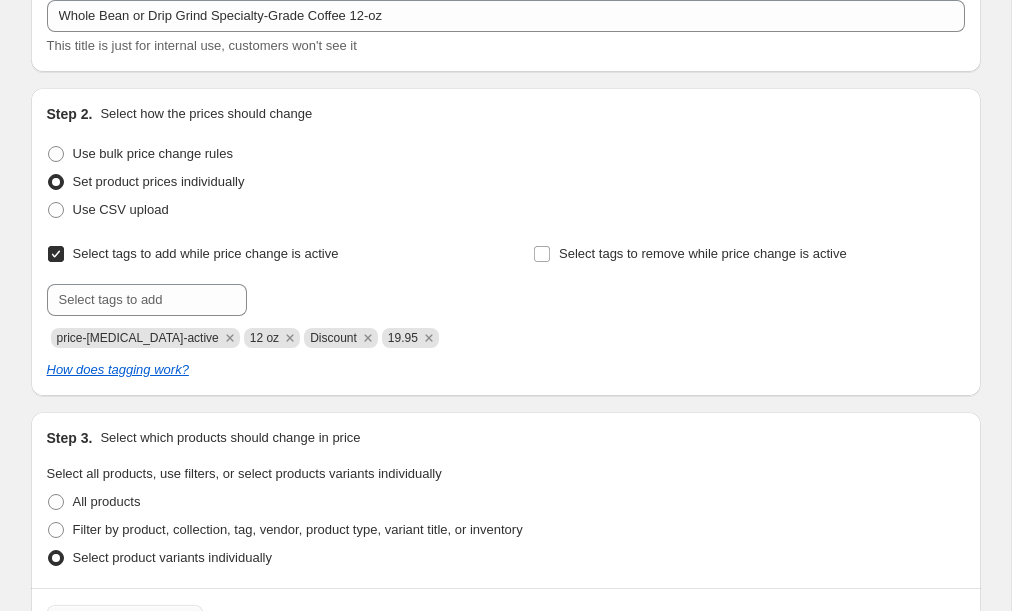 click on "Select tags to remove while price change is active" at bounding box center [748, 294] 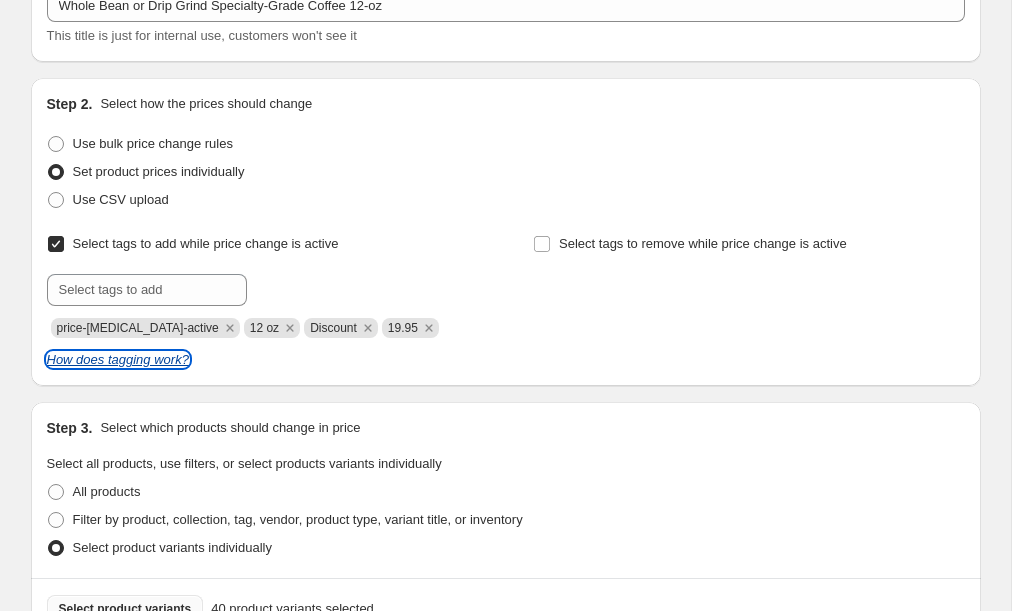 click on "How does tagging work?" at bounding box center [118, 359] 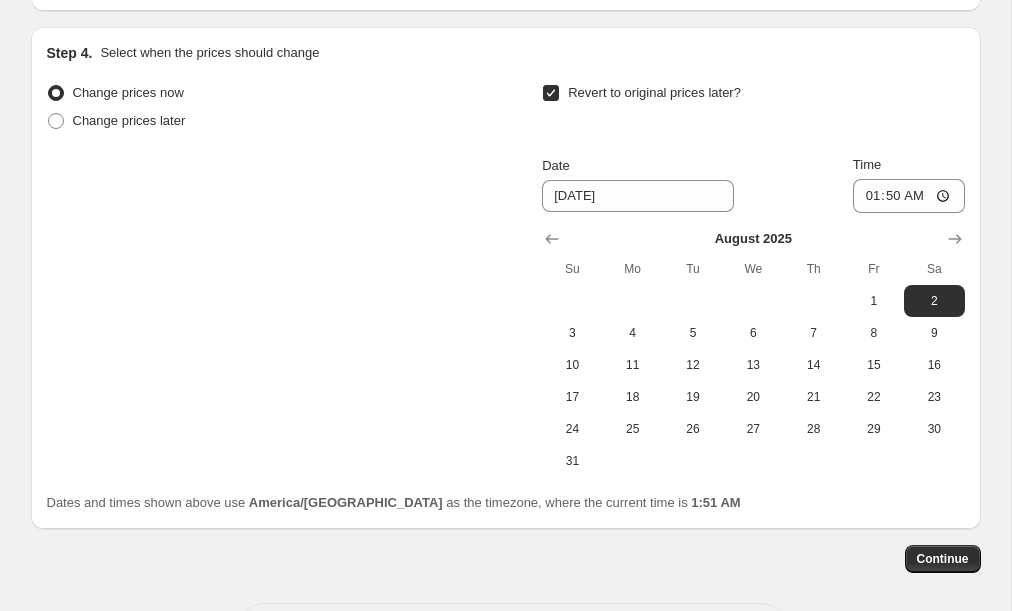 scroll, scrollTop: 3726, scrollLeft: 0, axis: vertical 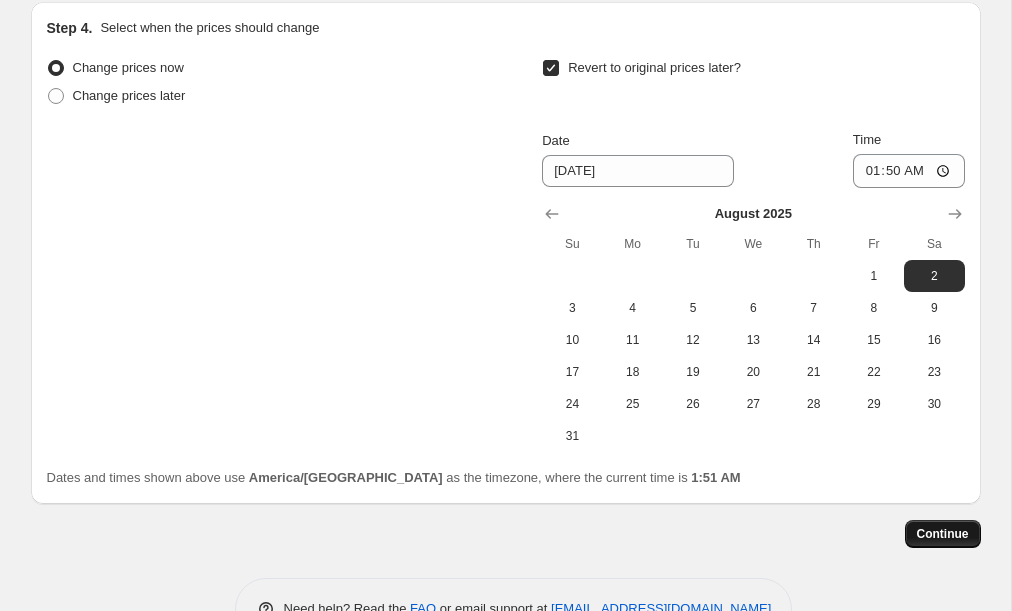 click on "Continue" at bounding box center (943, 534) 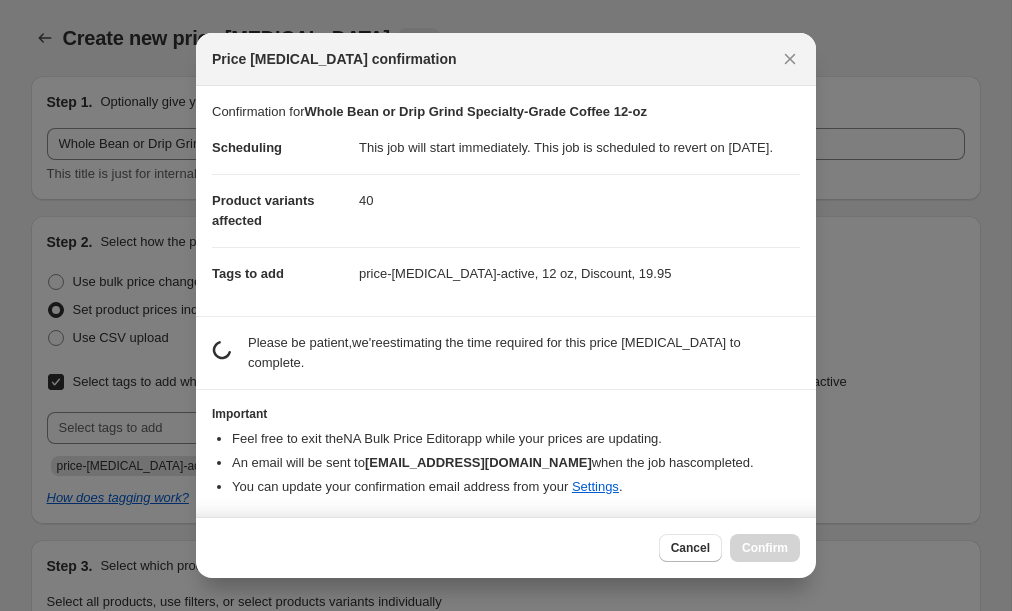 scroll, scrollTop: 0, scrollLeft: 0, axis: both 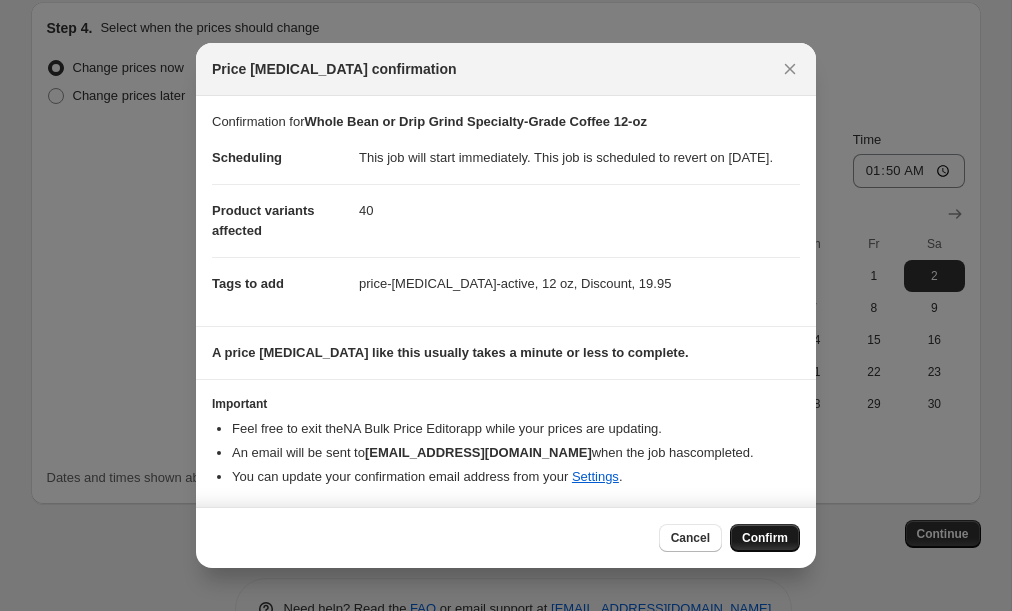 click on "Confirm" at bounding box center [765, 538] 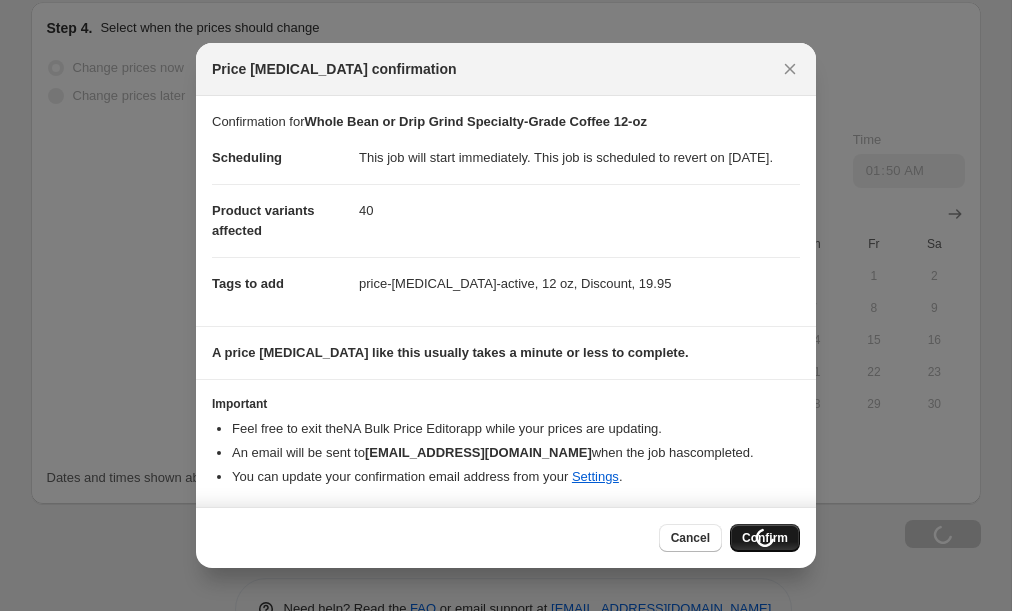 type on "Whole Bean or Drip Grind Specialty-Grade Coffee 12-oz" 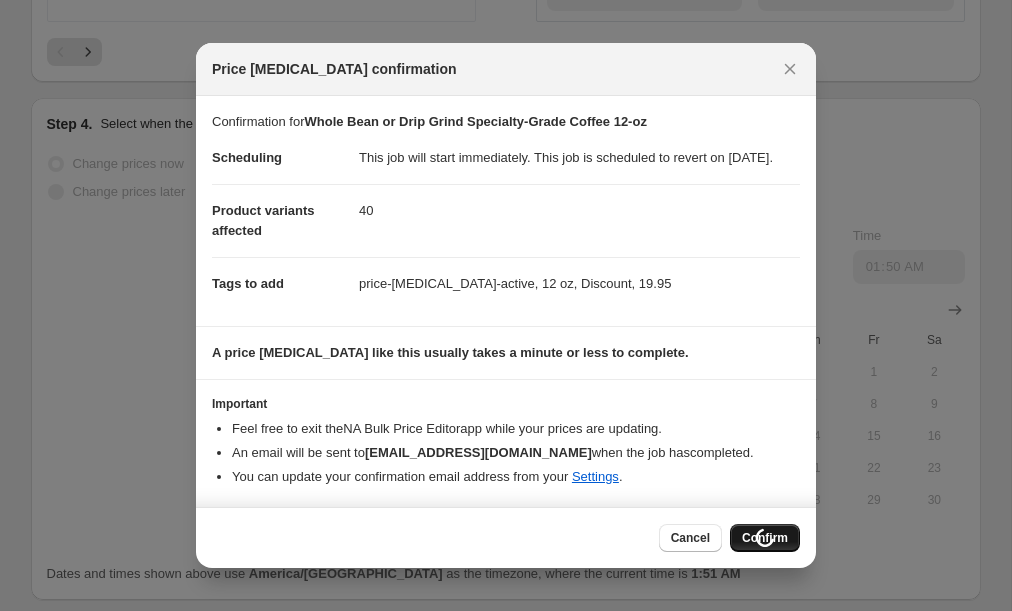scroll, scrollTop: 3822, scrollLeft: 0, axis: vertical 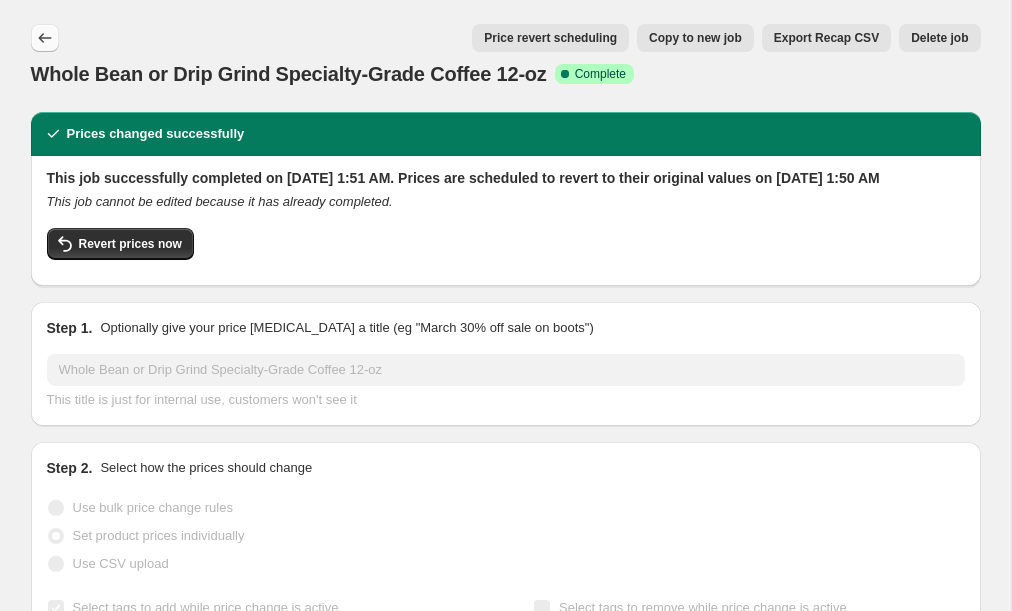 click 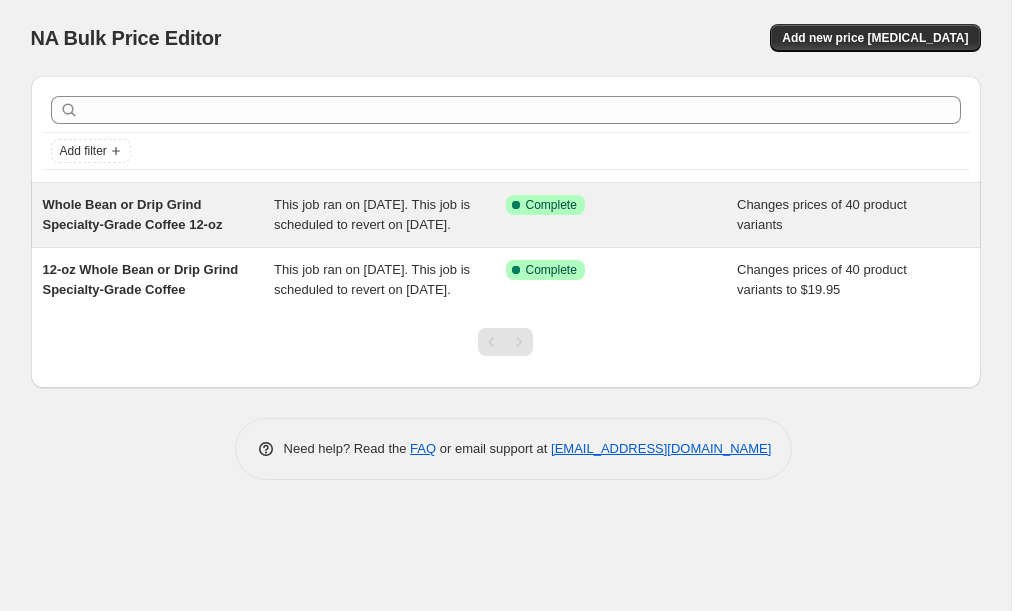 click on "Whole Bean or Drip Grind Specialty-Grade Coffee 12-oz" at bounding box center [133, 214] 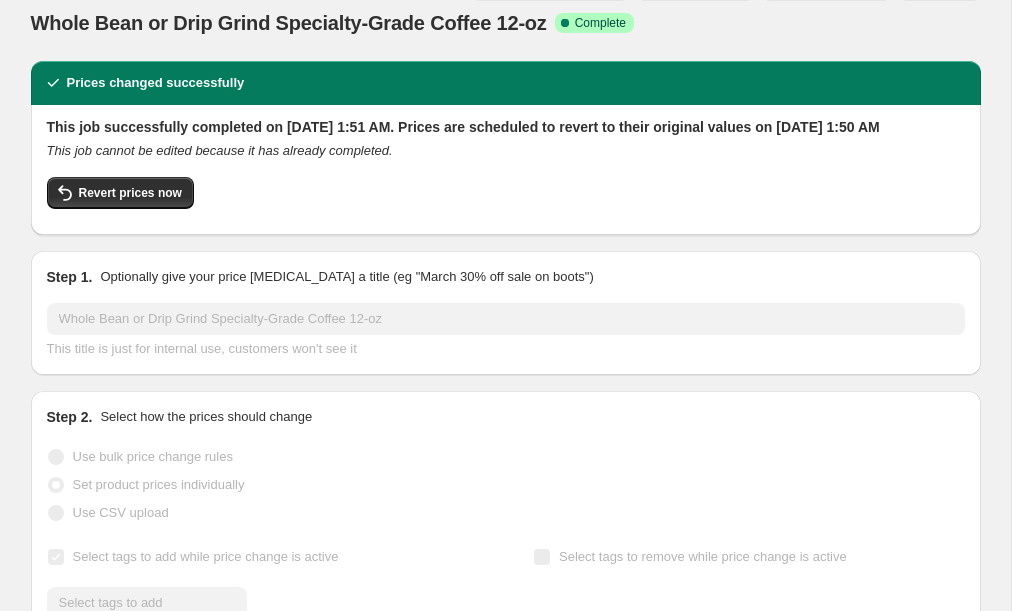 scroll, scrollTop: 0, scrollLeft: 0, axis: both 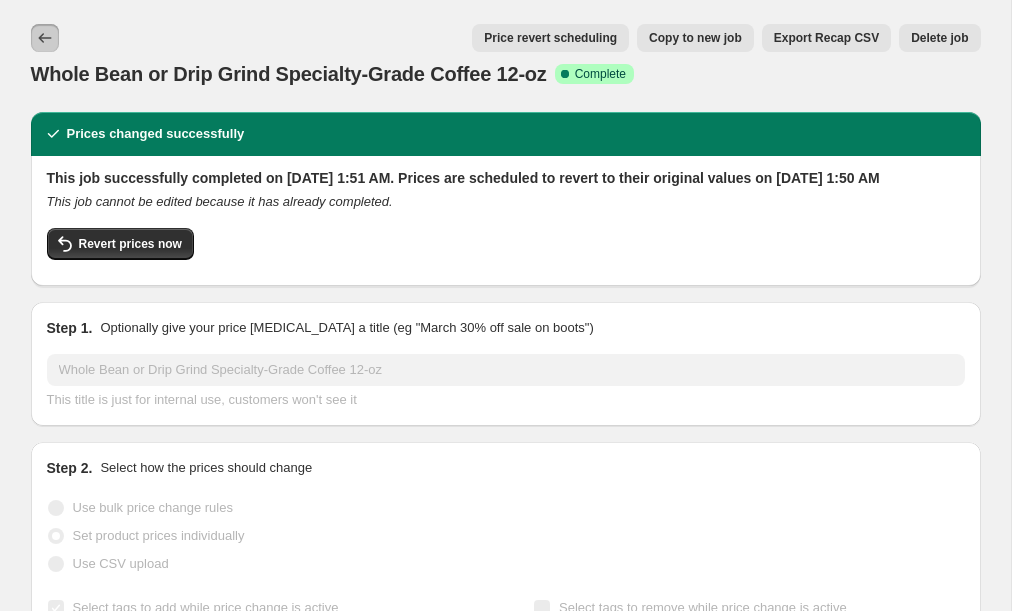 click 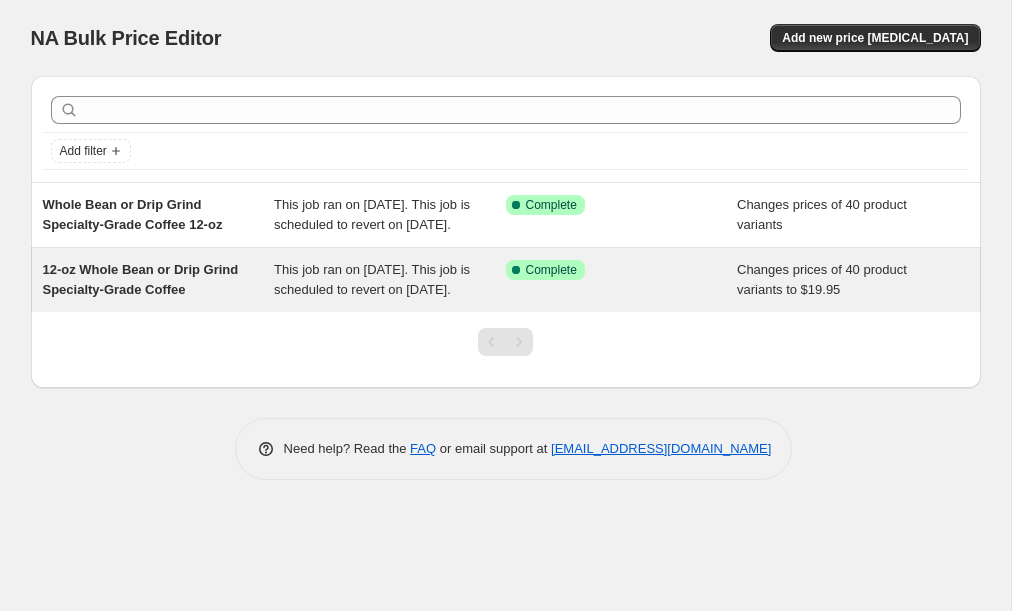 click on "12-oz Whole Bean or Drip Grind Specialty-Grade Coffee" at bounding box center (159, 280) 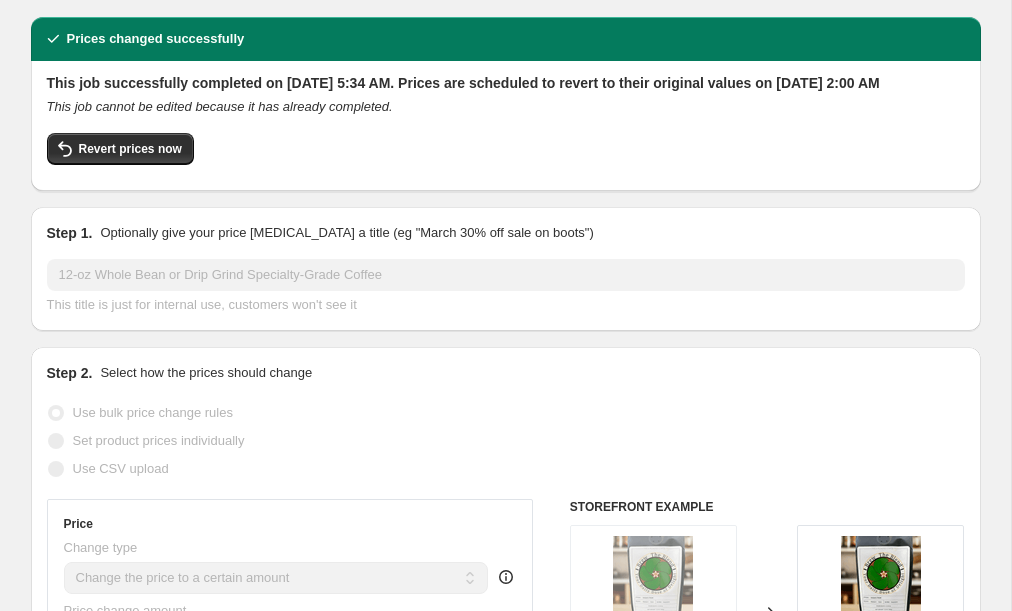 scroll, scrollTop: 0, scrollLeft: 0, axis: both 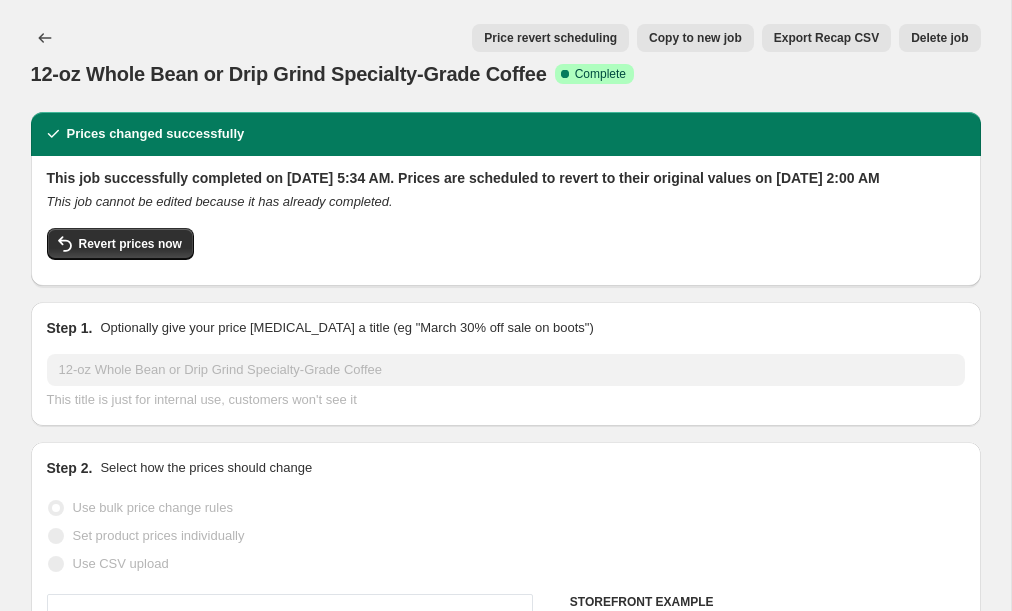 click on "Delete job" at bounding box center [939, 38] 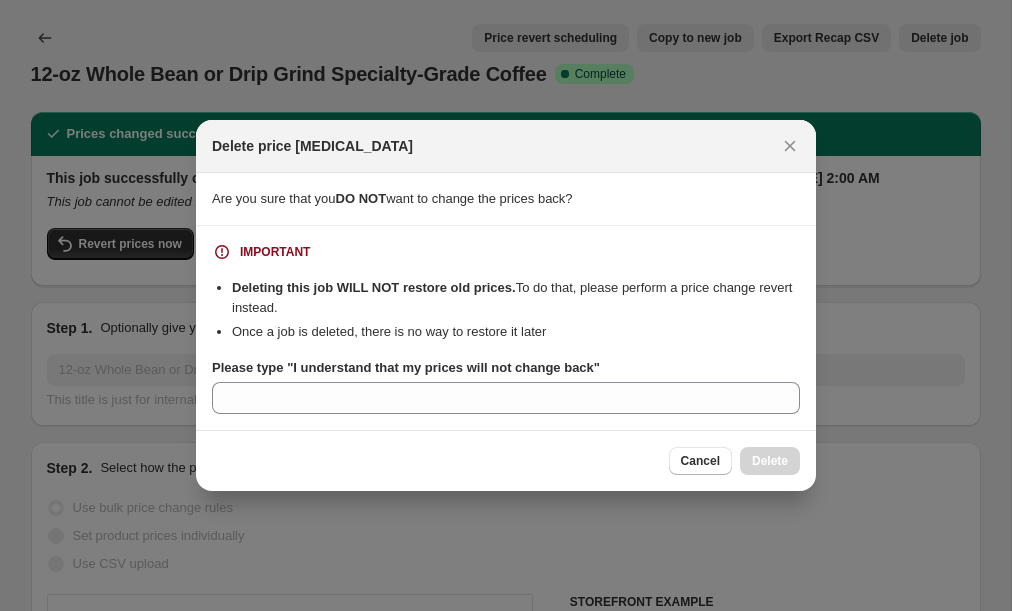click on "IMPORTANT Deleting this job WILL NOT restore old prices.  To do that, please perform a price change revert instead. Once a job is deleted, there is no way to restore it later Please type "I understand that my prices will not change back"" at bounding box center [506, 328] 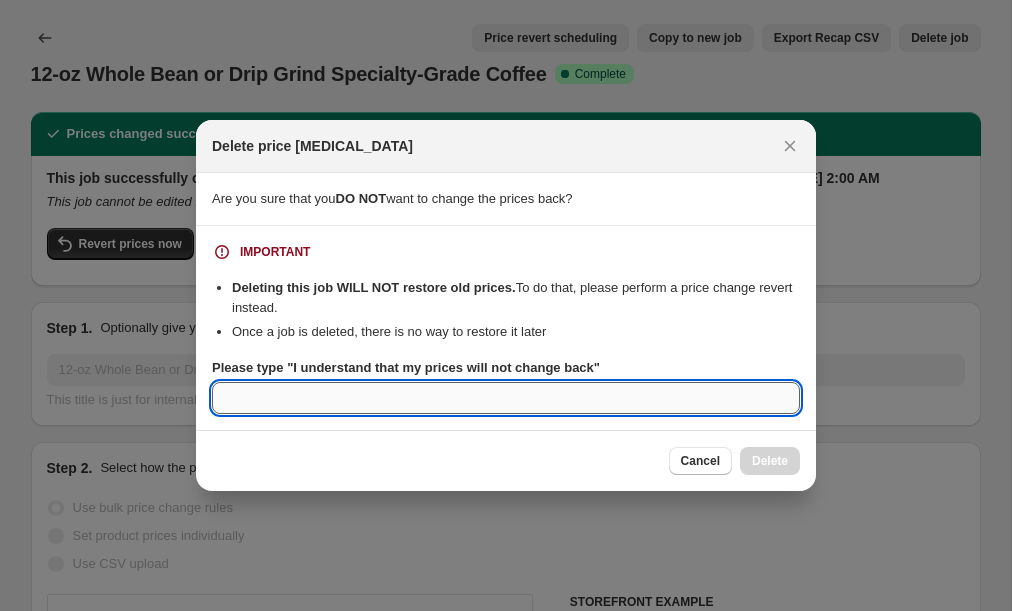 click on "Please type "I understand that my prices will not change back"" at bounding box center [506, 398] 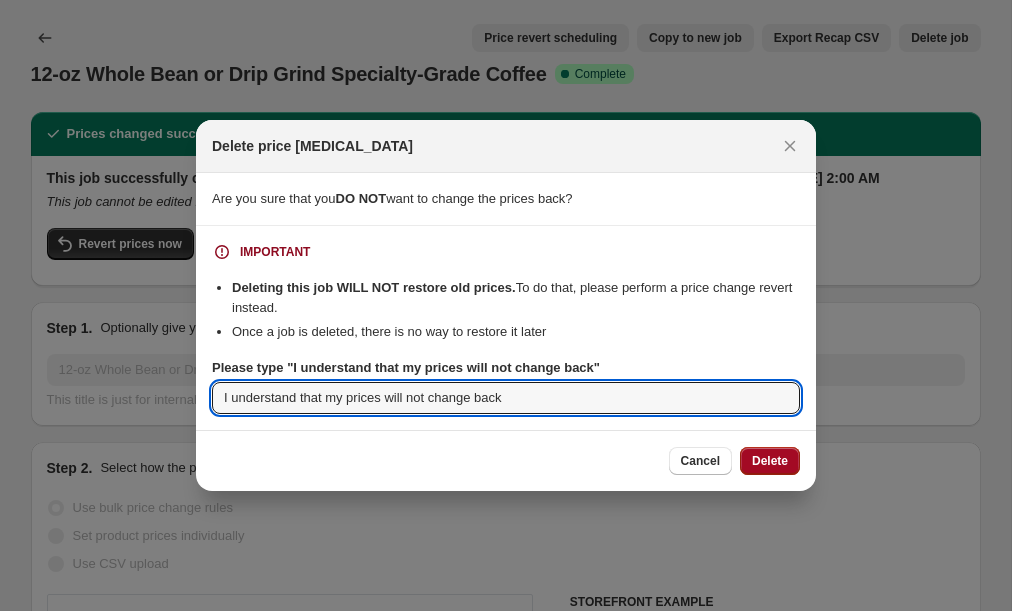 type on "I understand that my prices will not change back" 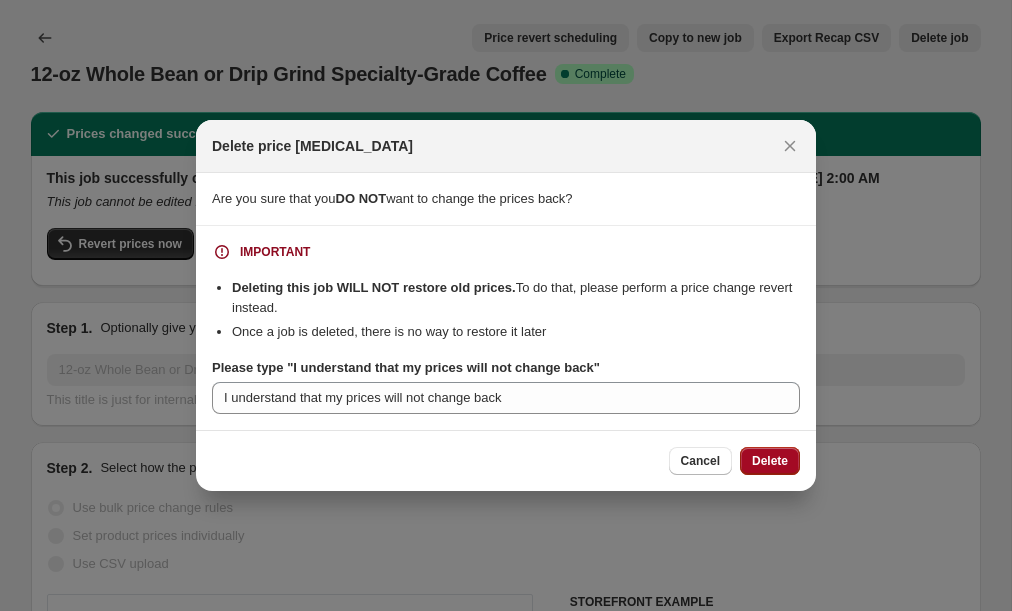 click on "Delete" at bounding box center [770, 461] 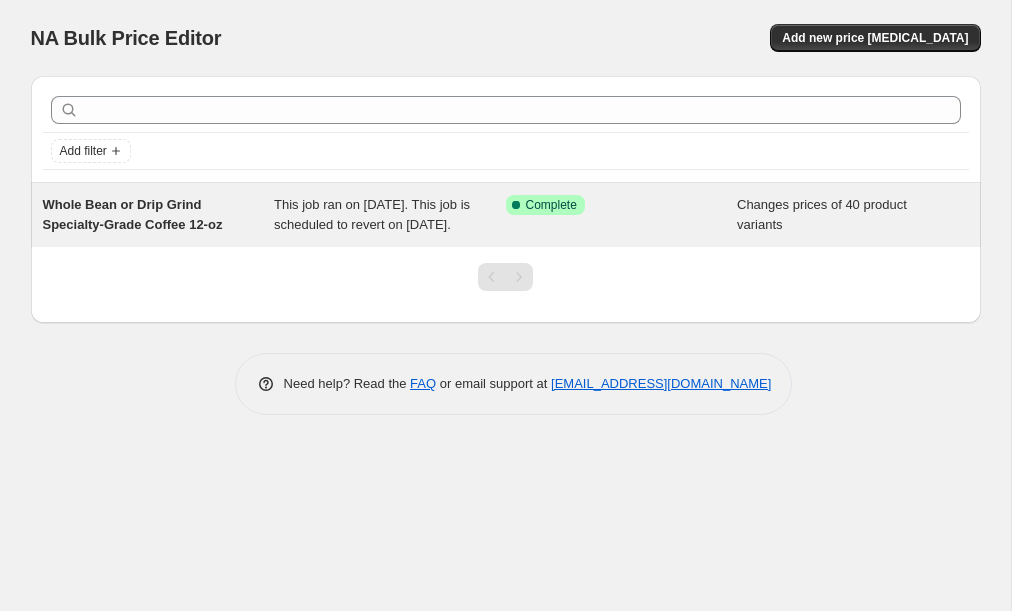 click on "Whole Bean or Drip Grind Specialty-Grade Coffee 12-oz" at bounding box center (133, 214) 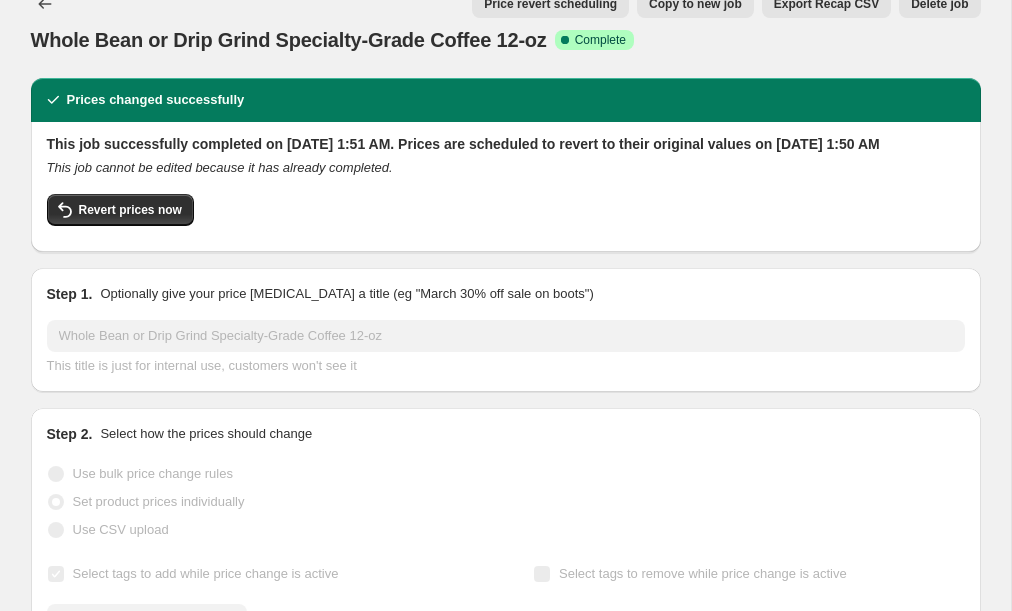 scroll, scrollTop: 0, scrollLeft: 0, axis: both 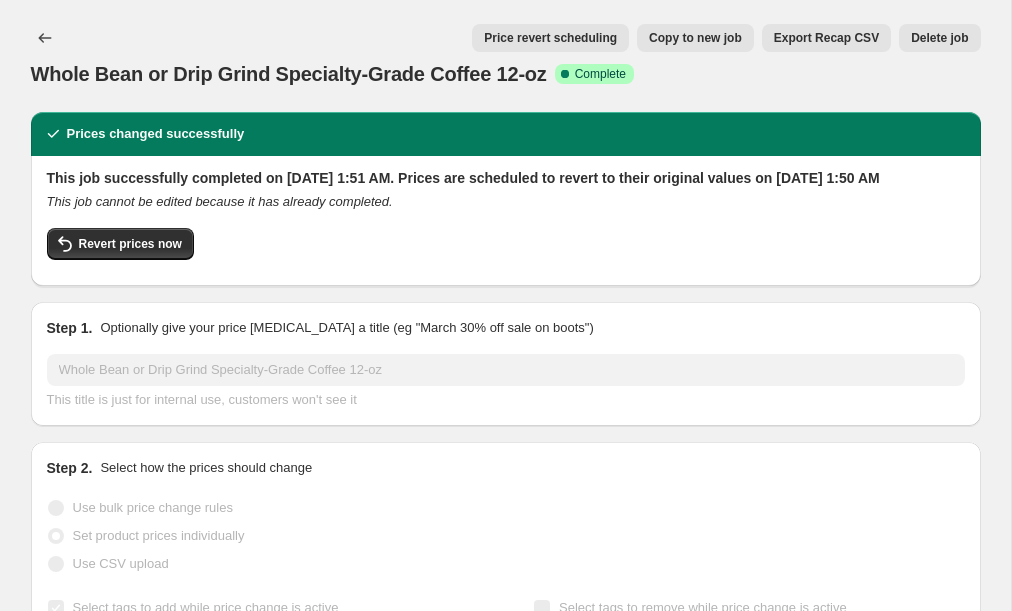 click on "Copy to new job" at bounding box center (695, 38) 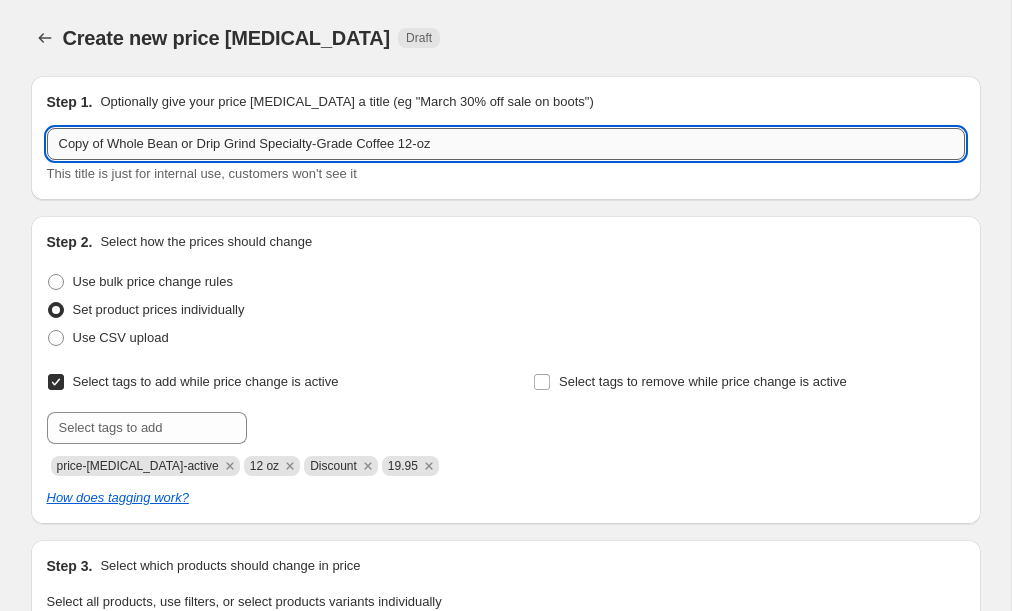 click on "Copy of Whole Bean or Drip Grind Specialty-Grade Coffee 12-oz" at bounding box center [506, 144] 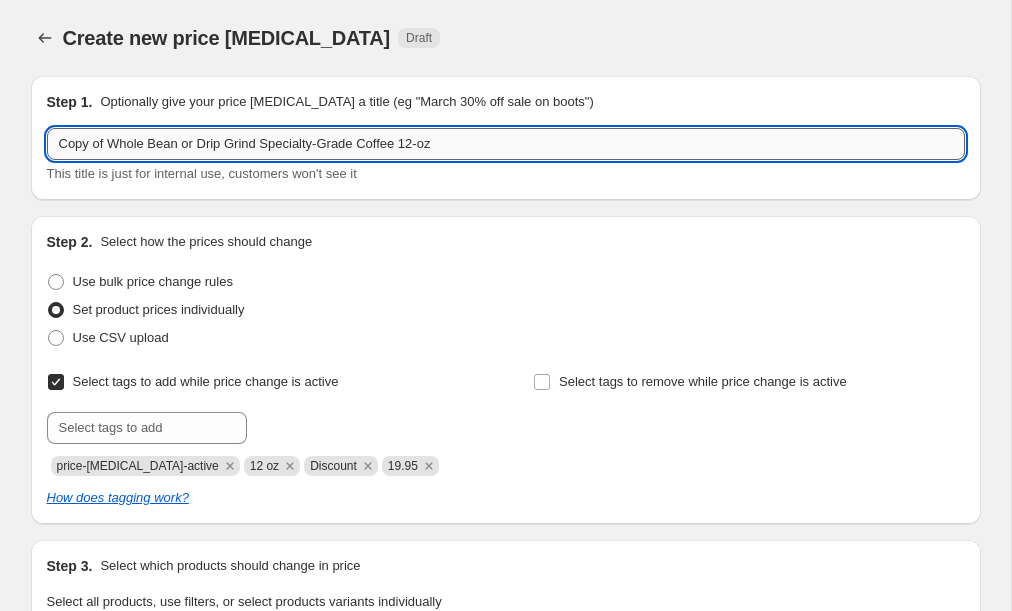 click on "Copy of Whole Bean or Drip Grind Specialty-Grade Coffee 12-oz" at bounding box center (506, 144) 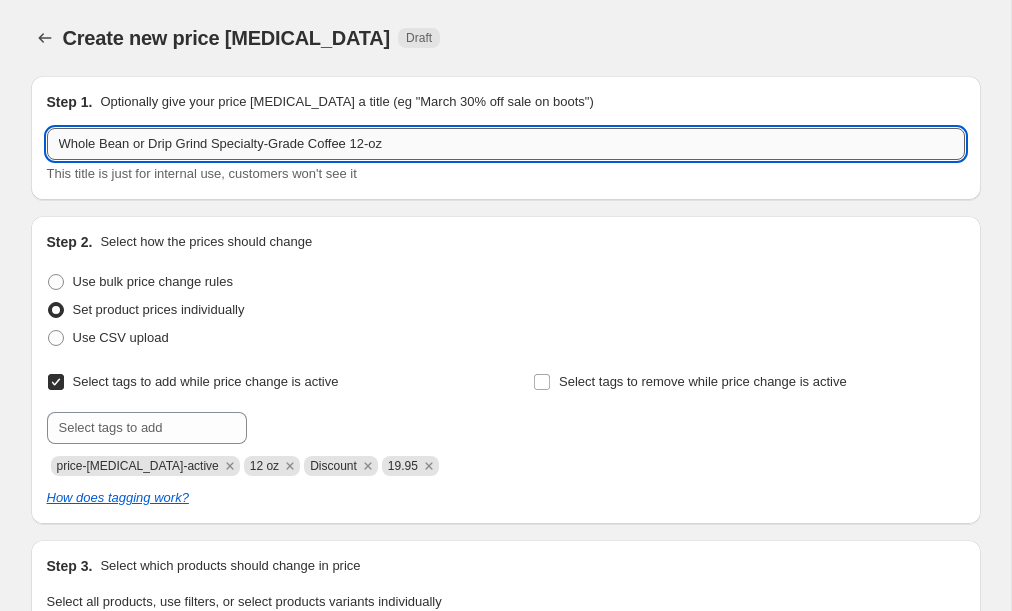 drag, startPoint x: 371, startPoint y: 142, endPoint x: 439, endPoint y: 142, distance: 68 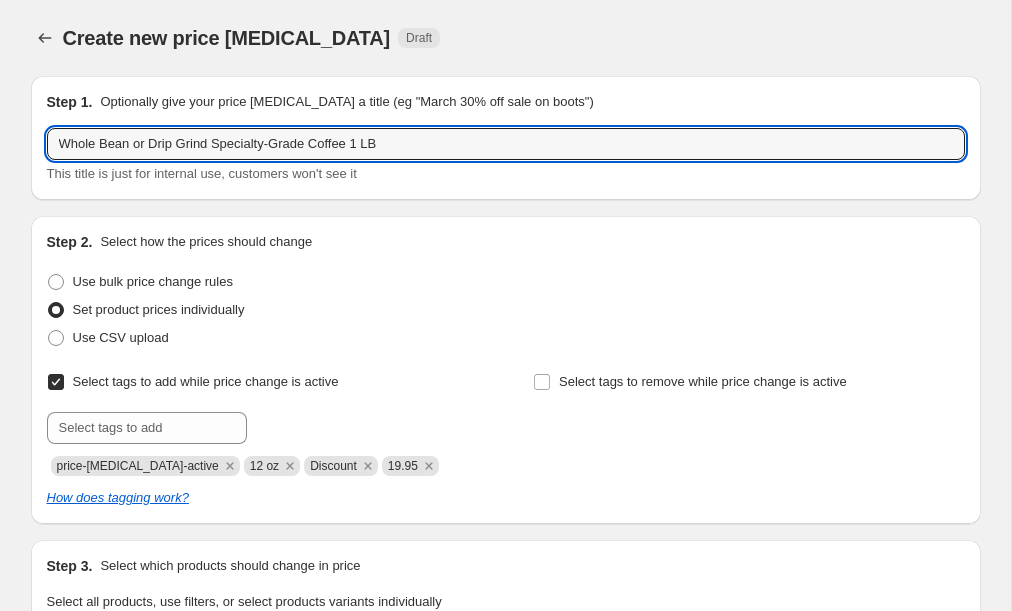 type on "Whole Bean or Drip Grind Specialty-Grade Coffee 1 LB" 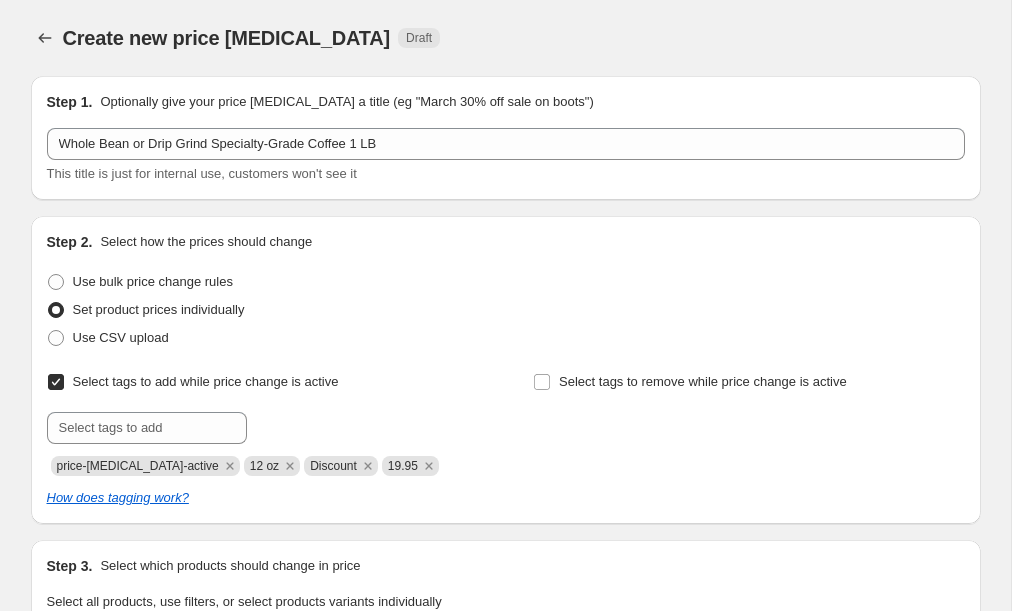 click on "Step 2. Select how the prices should change" at bounding box center [506, 242] 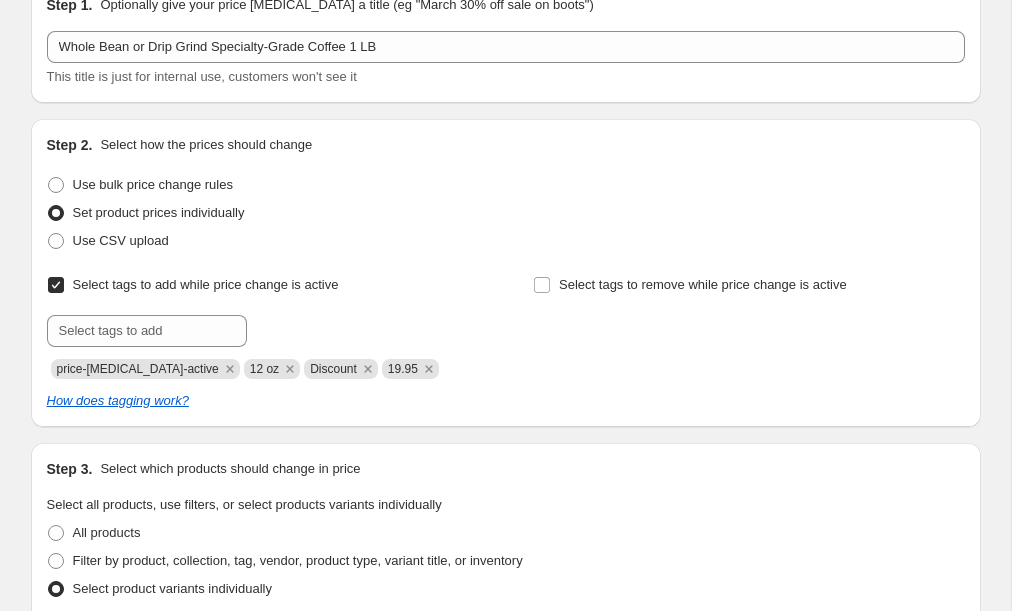 scroll, scrollTop: 102, scrollLeft: 0, axis: vertical 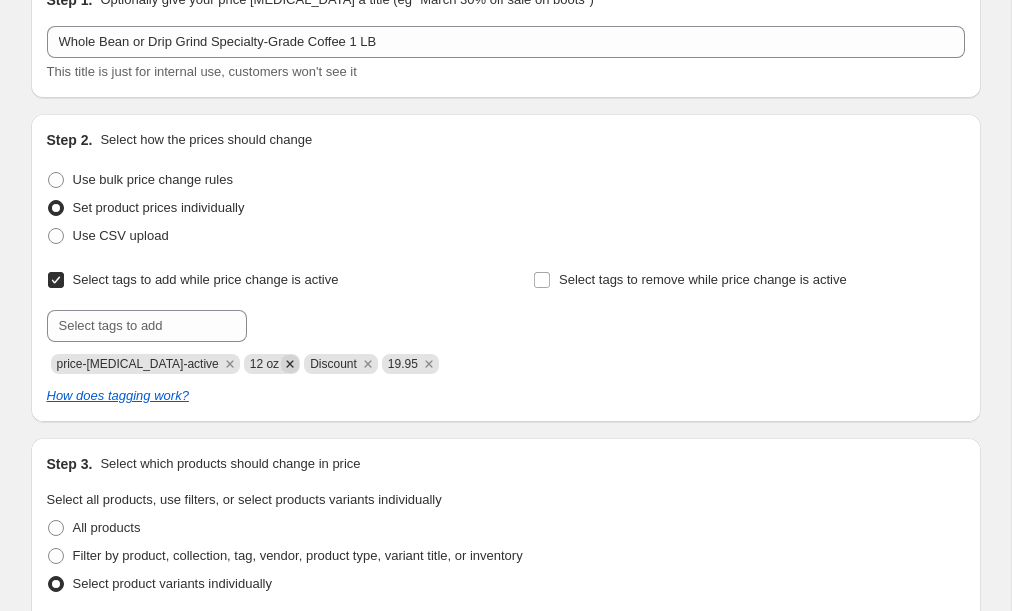 click 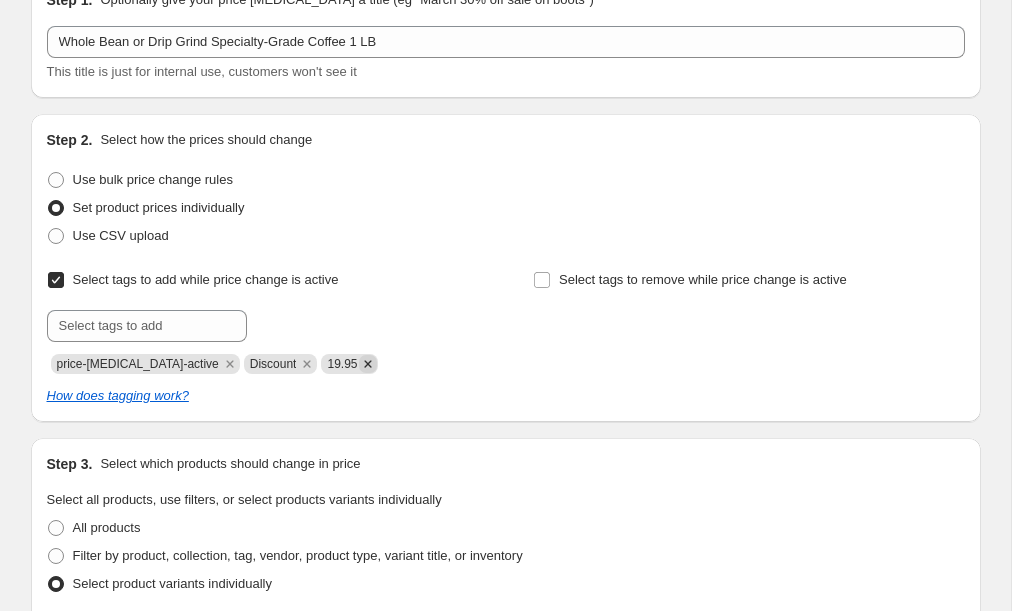 click 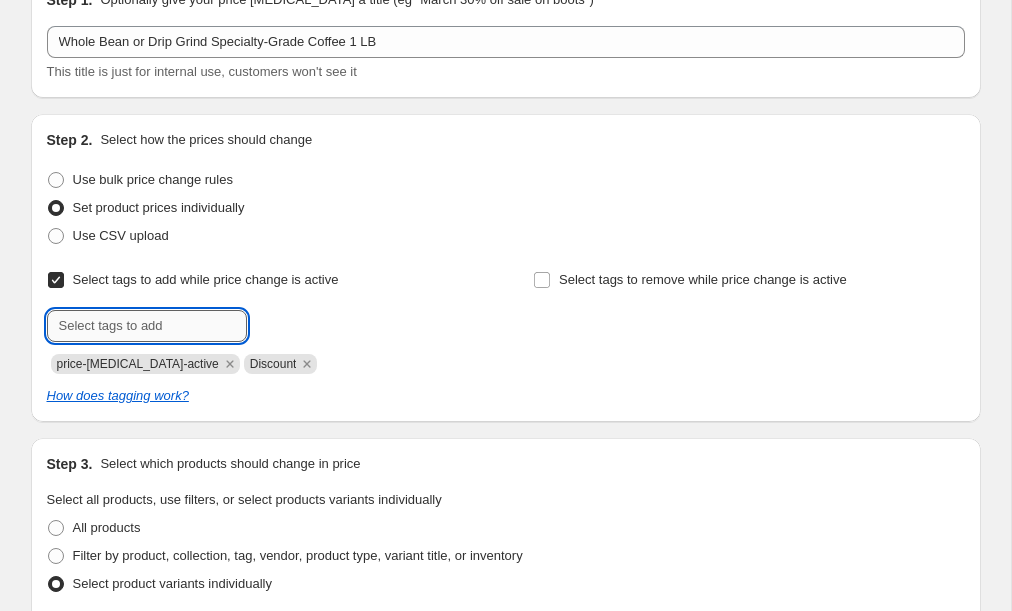 click at bounding box center (147, 326) 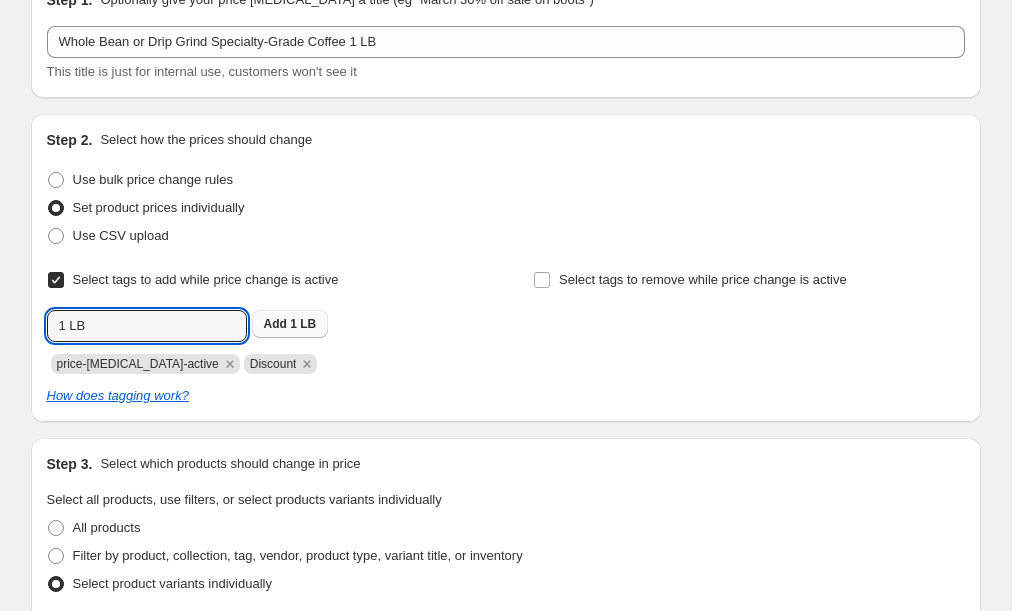 type on "1 LB" 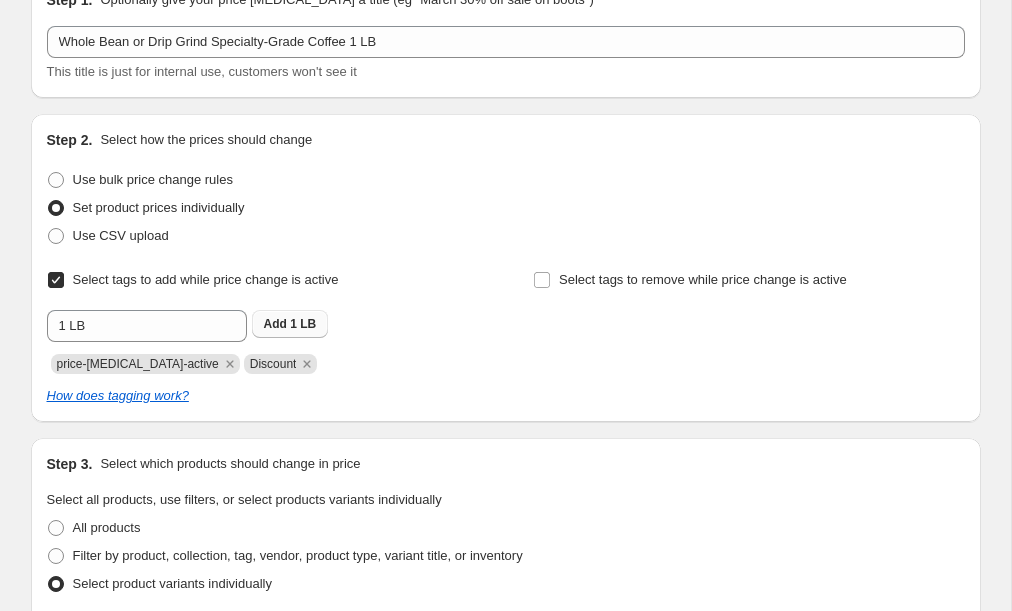 click on "Add" at bounding box center [275, 324] 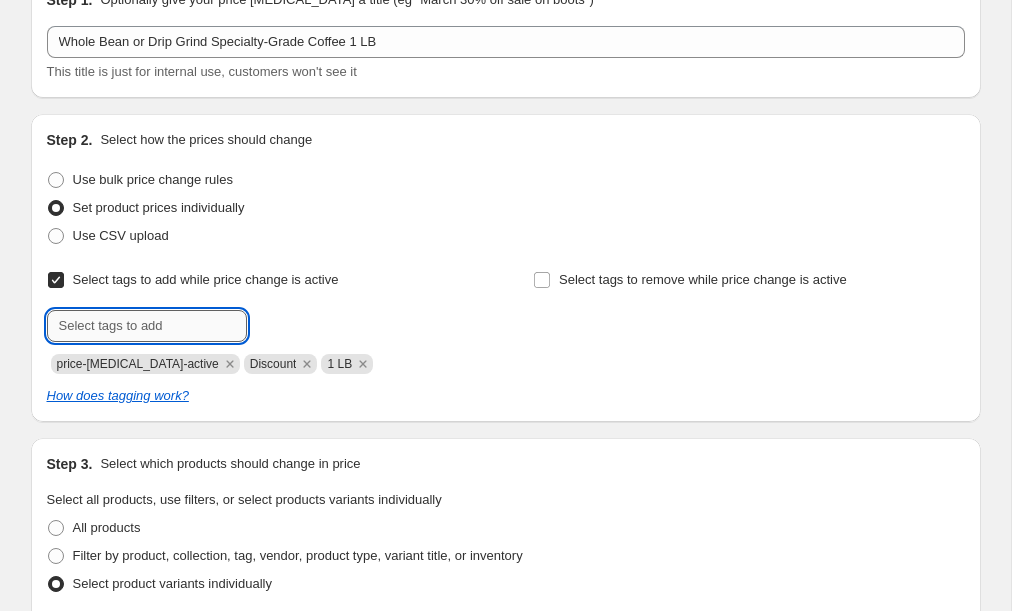 click at bounding box center [147, 326] 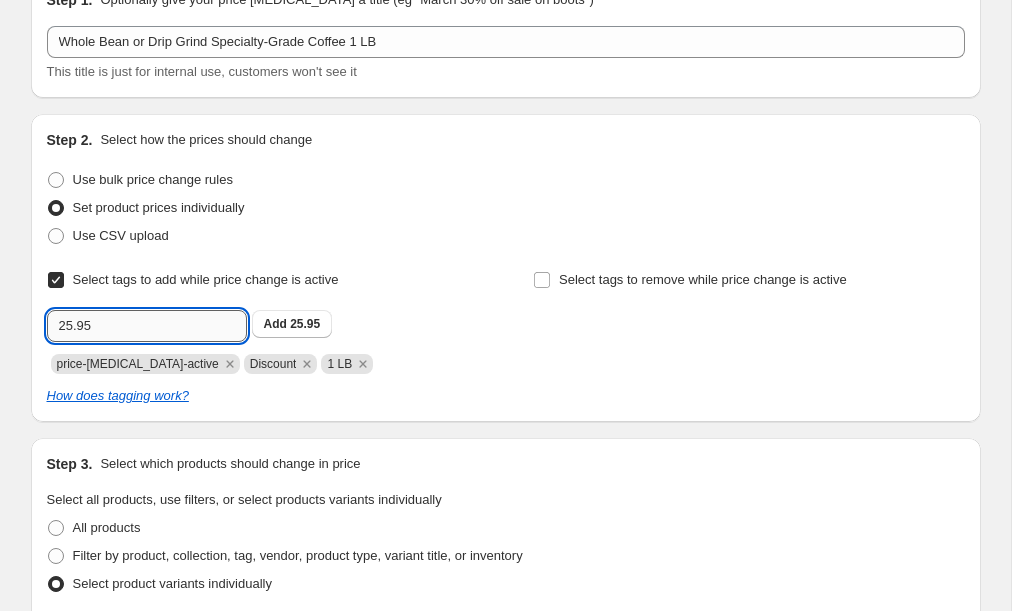 click on "25.95" at bounding box center [147, 326] 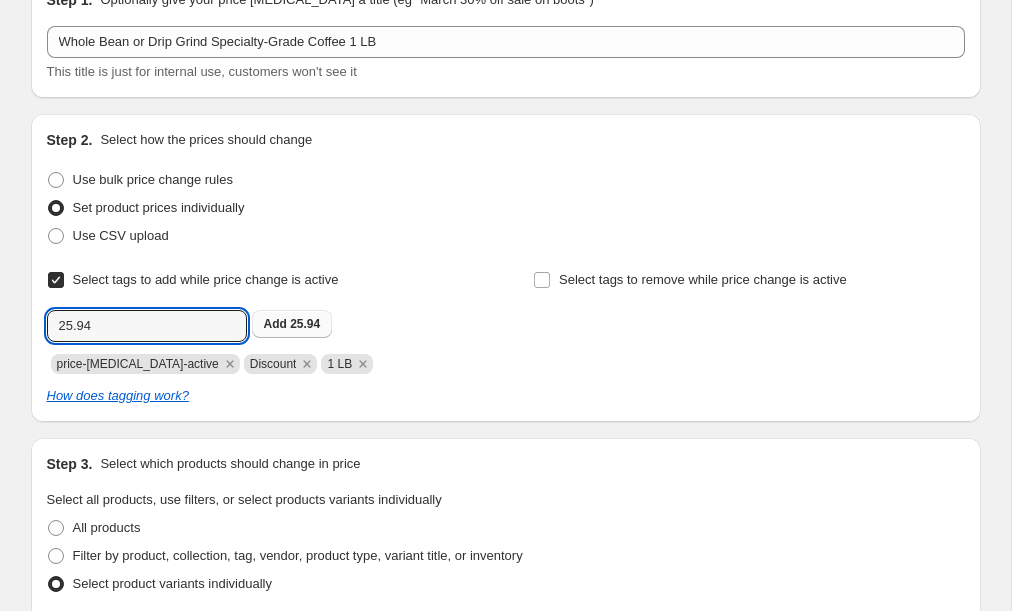 type on "25.94" 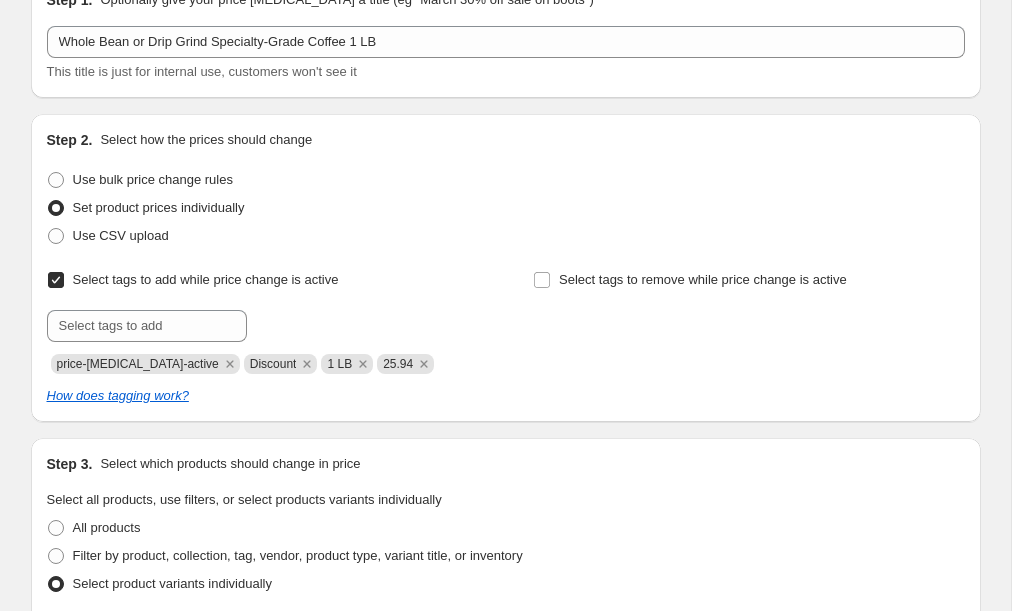 click on "Select tags to remove while price change is active" at bounding box center (748, 320) 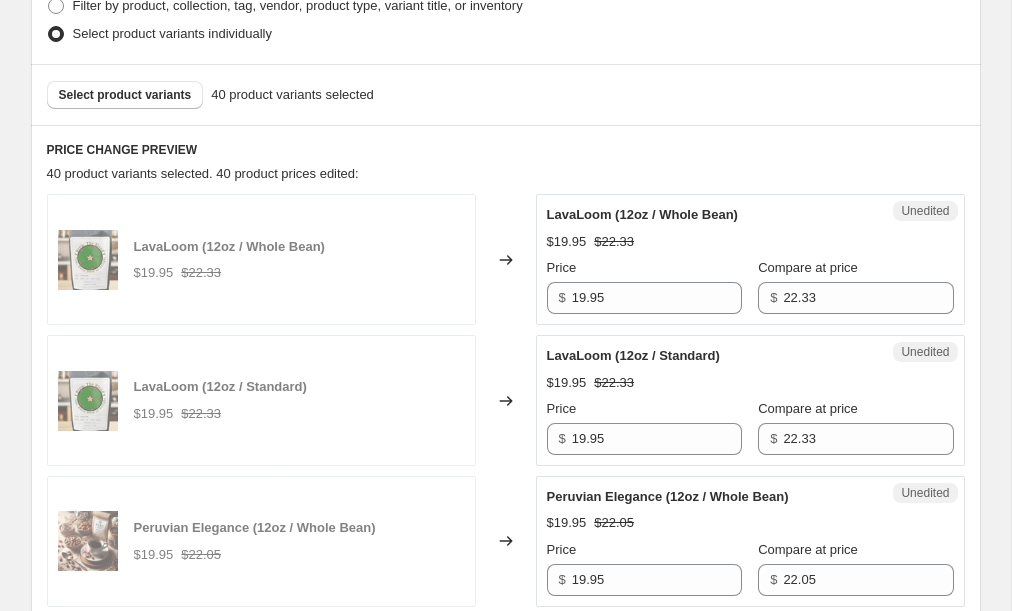 scroll, scrollTop: 653, scrollLeft: 0, axis: vertical 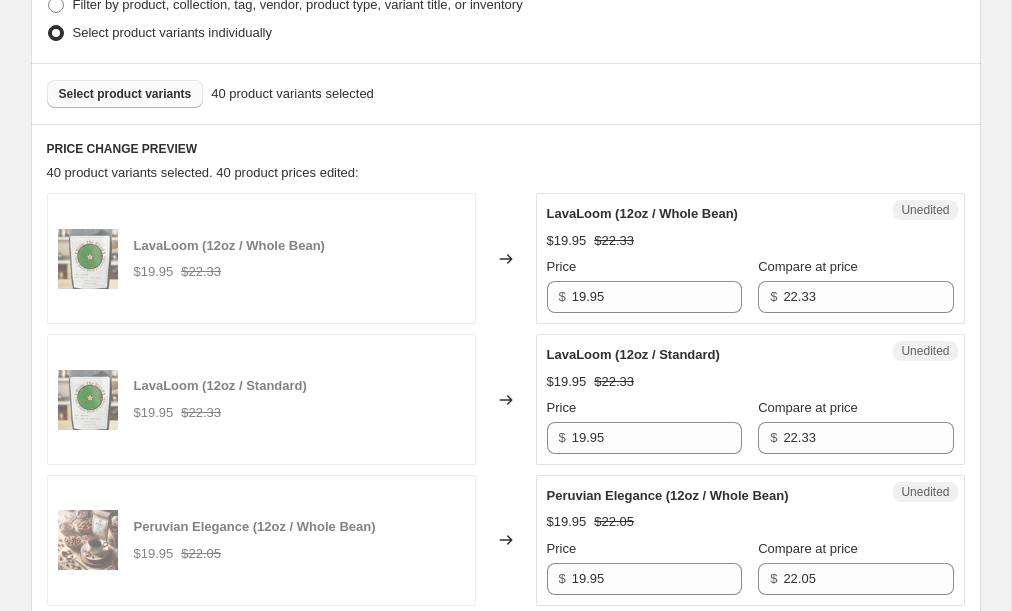 click on "Select product variants" at bounding box center [125, 94] 